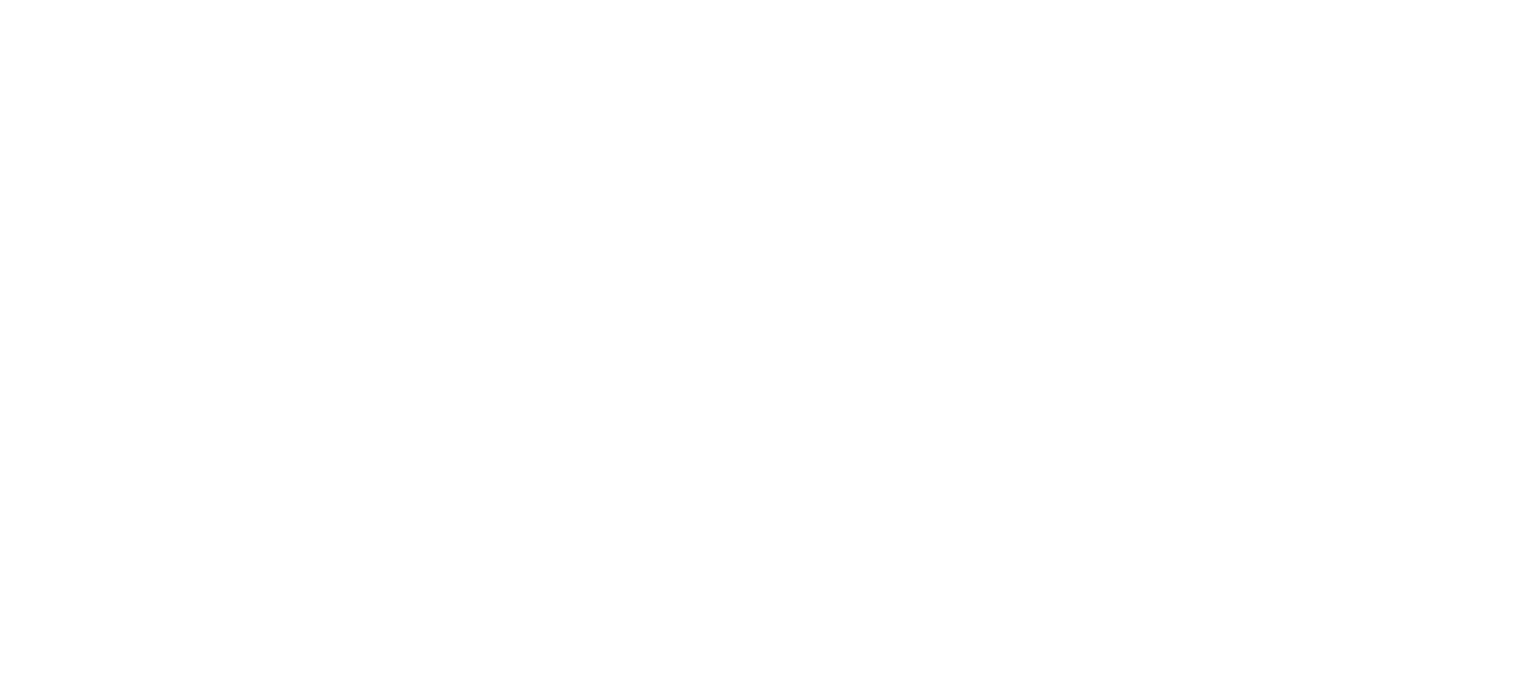 scroll, scrollTop: 0, scrollLeft: 0, axis: both 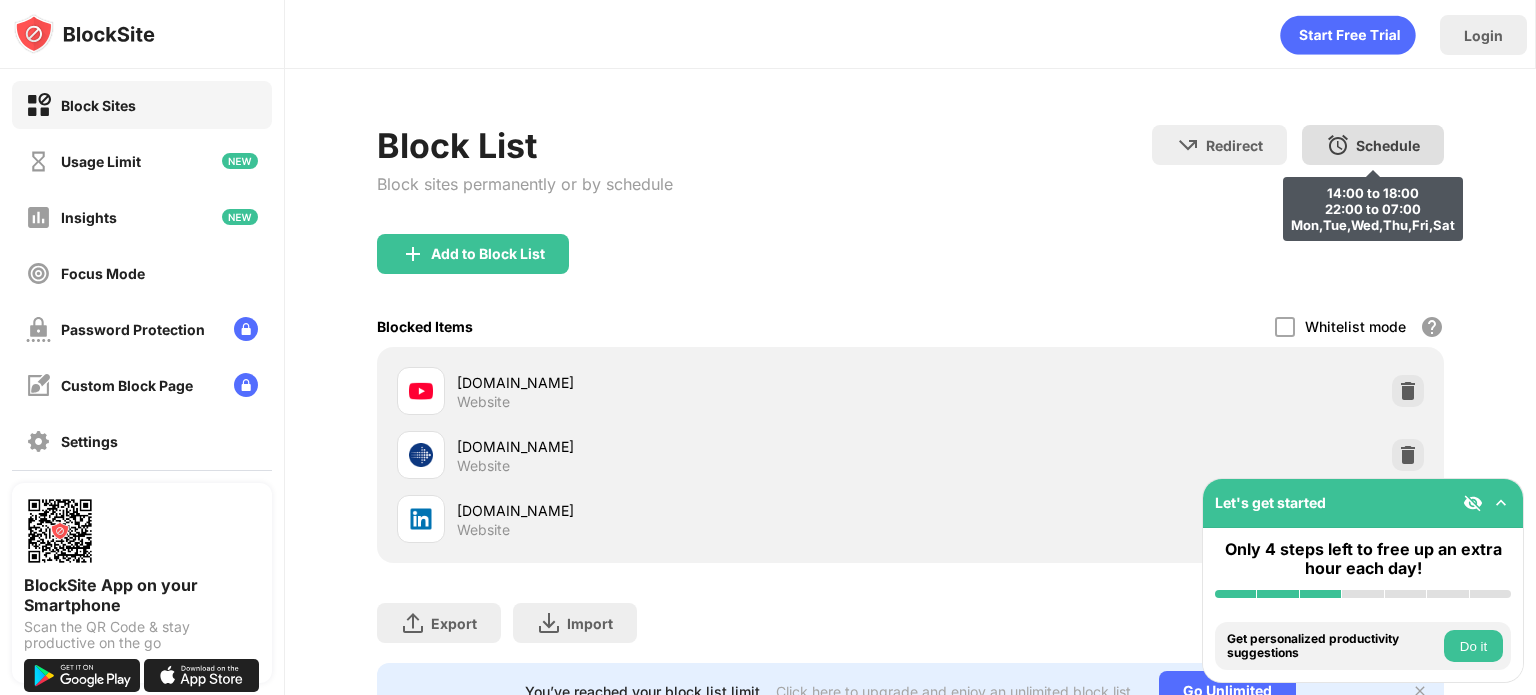 click on "Schedule" at bounding box center [1388, 145] 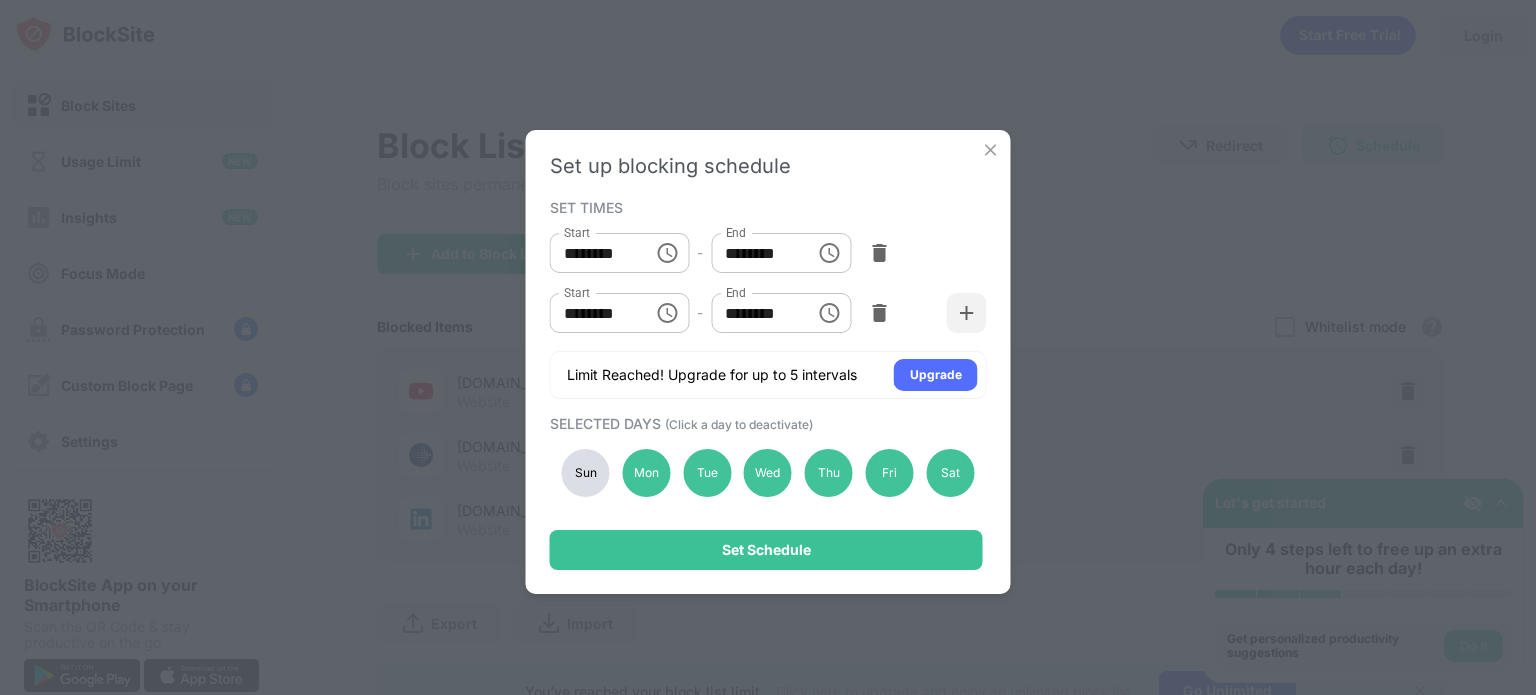 click 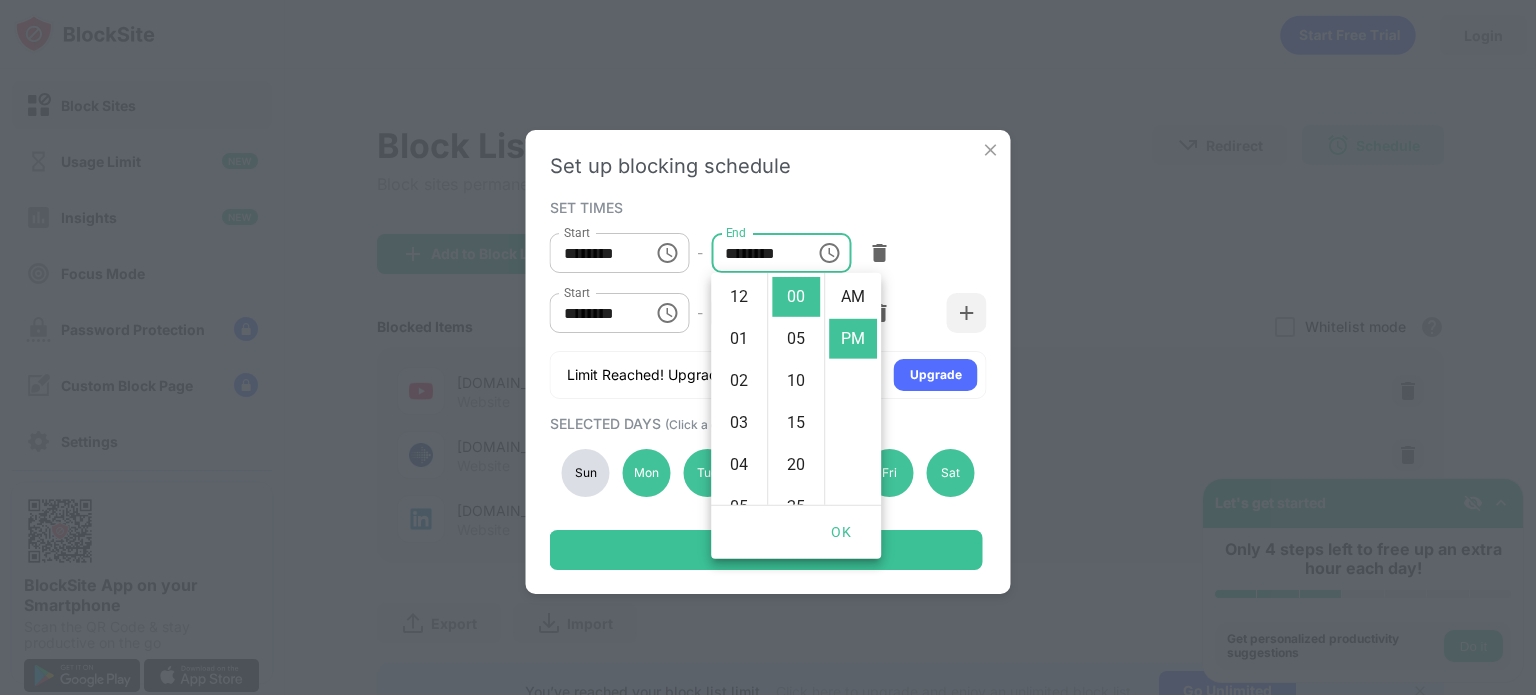 scroll, scrollTop: 252, scrollLeft: 0, axis: vertical 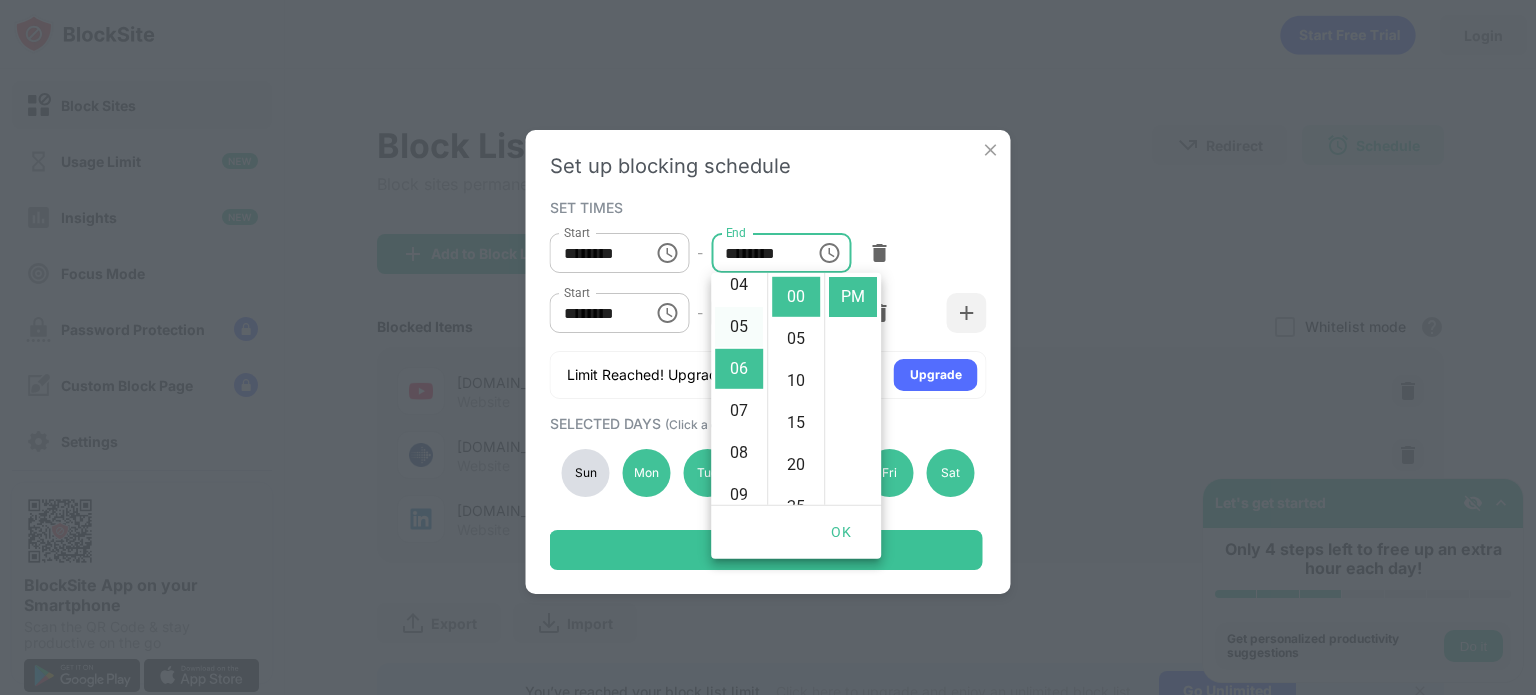 click on "05" at bounding box center [739, 327] 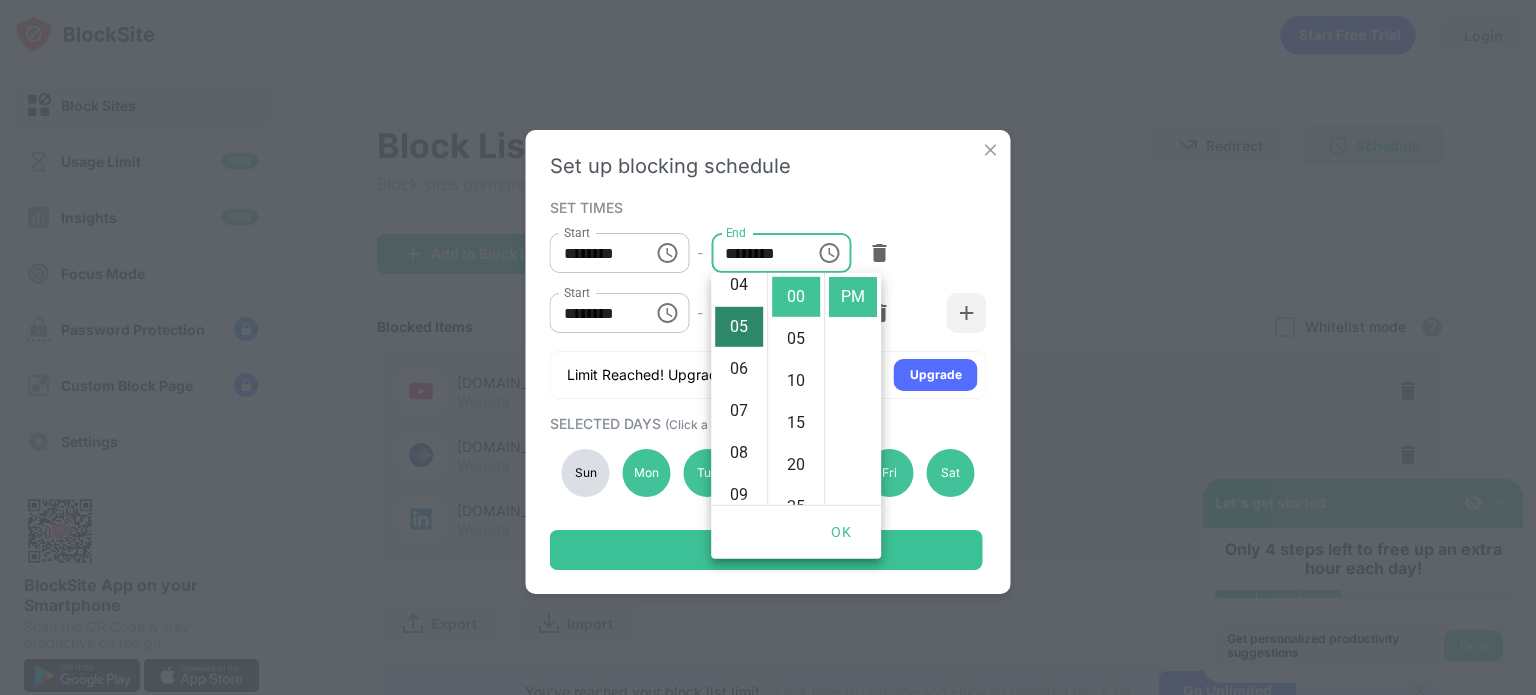 scroll, scrollTop: 210, scrollLeft: 0, axis: vertical 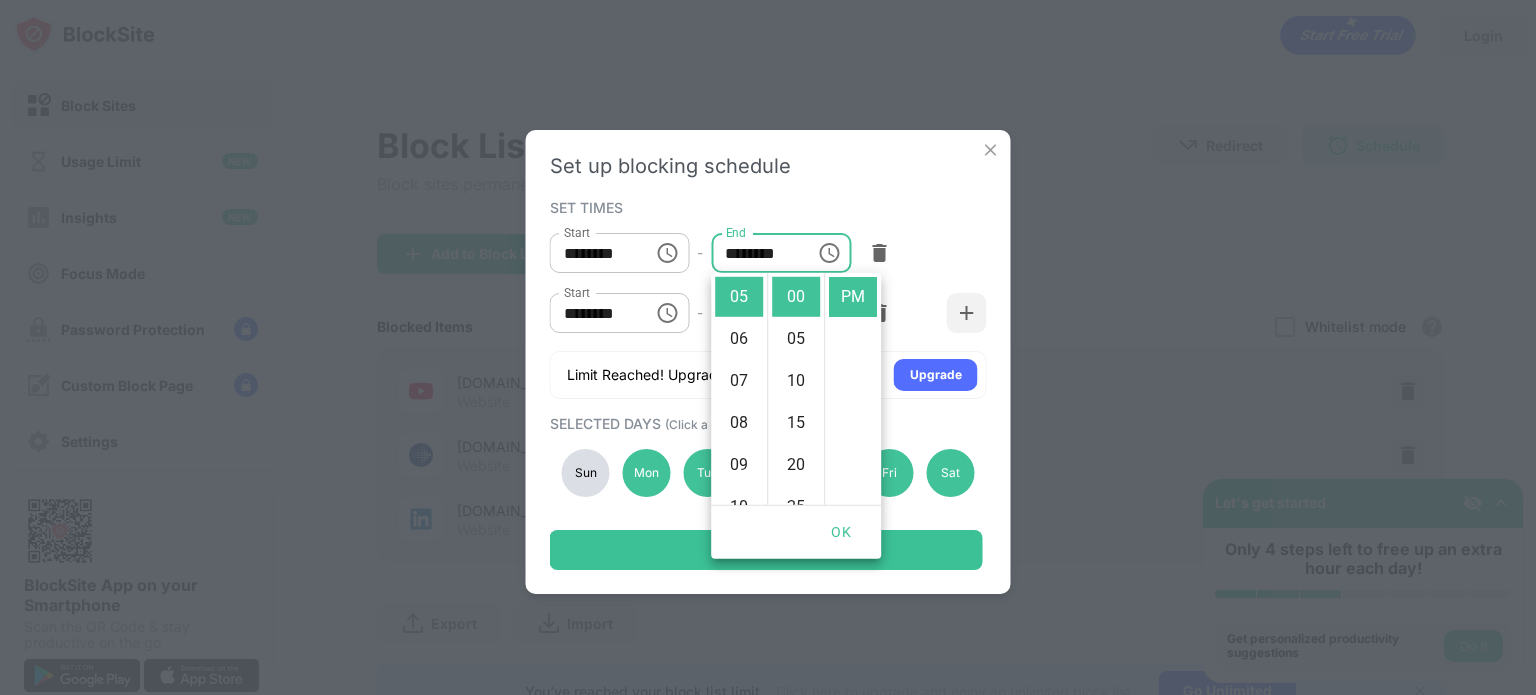 click on "OK" at bounding box center [841, 532] 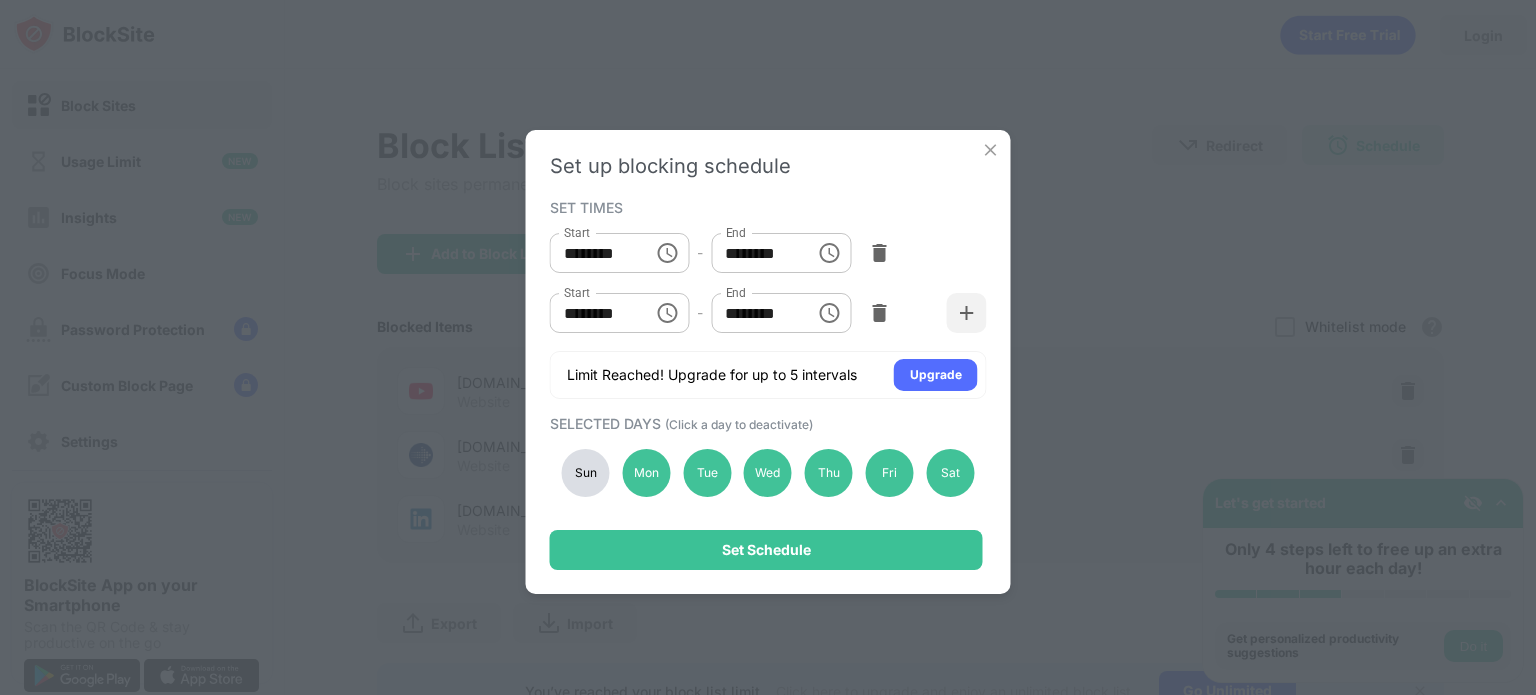 click 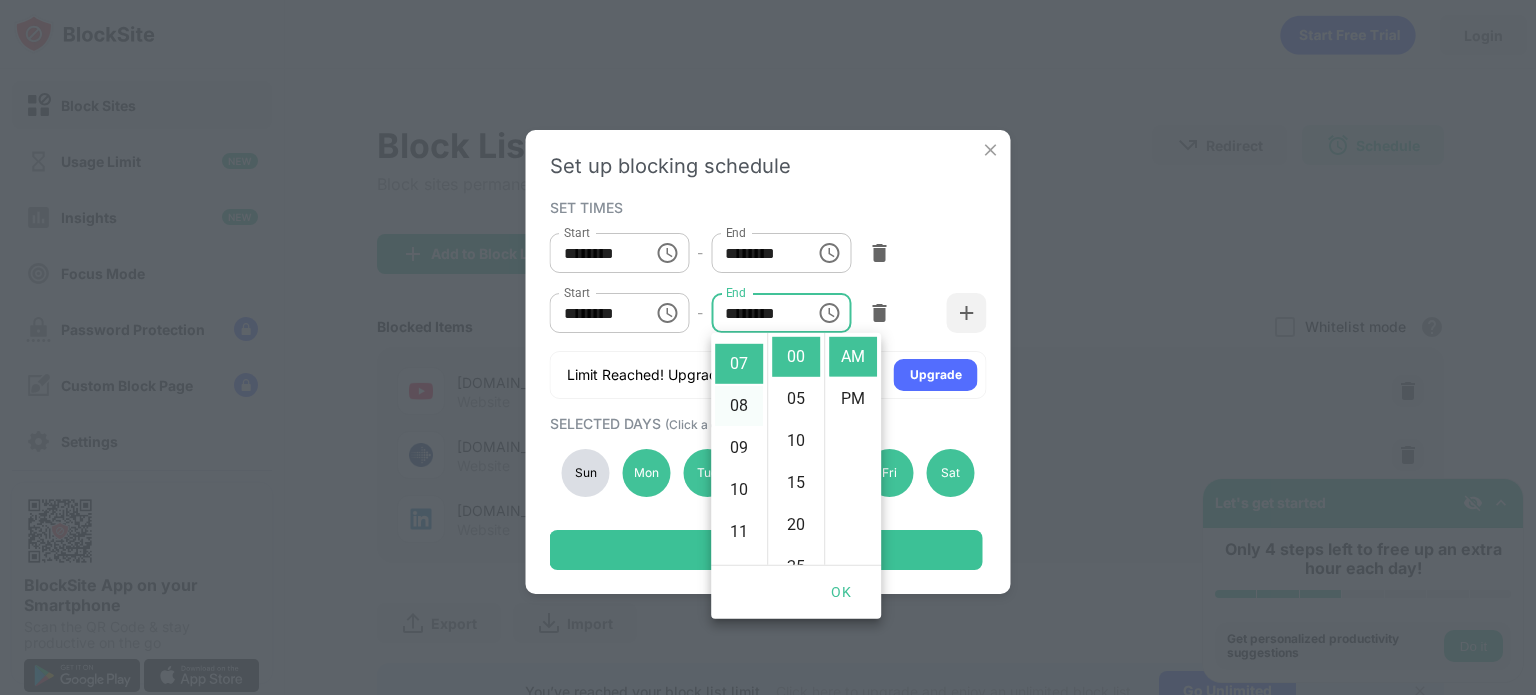 scroll, scrollTop: 286, scrollLeft: 0, axis: vertical 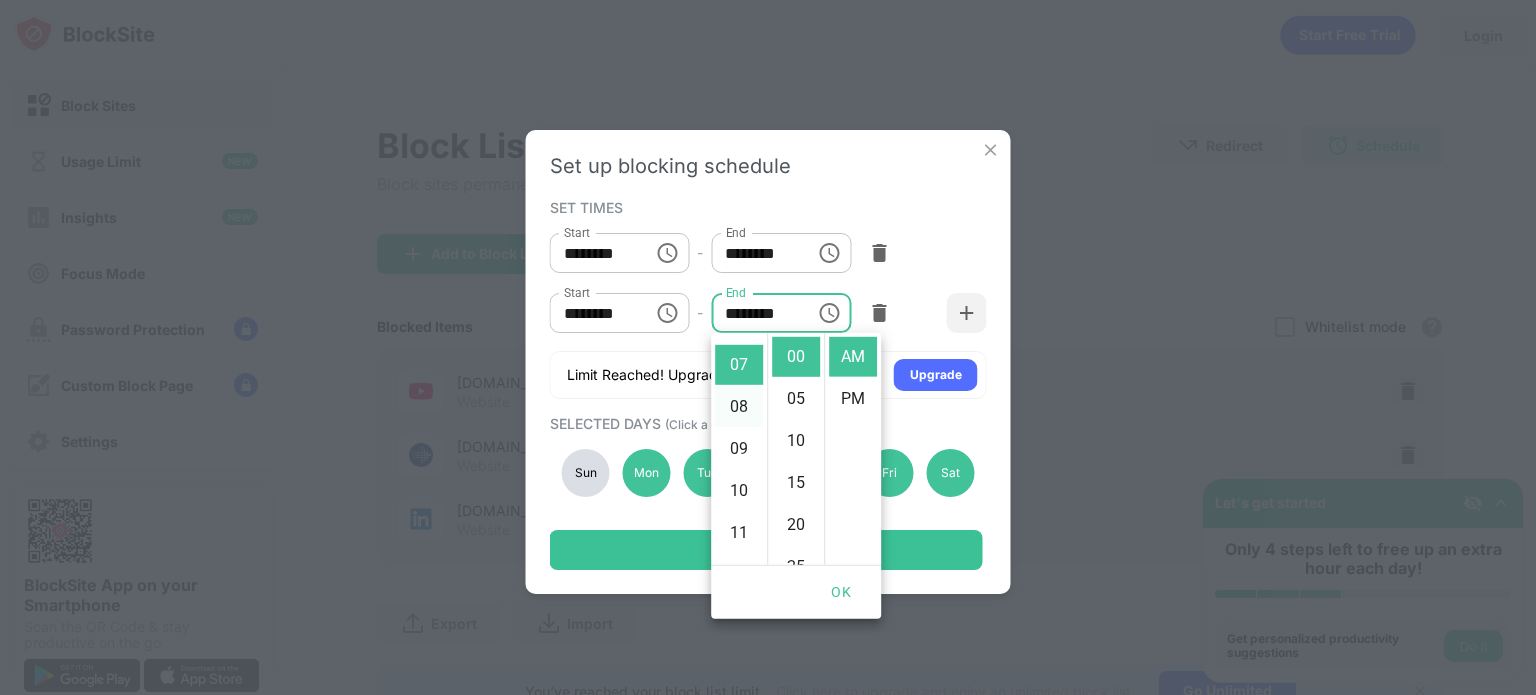 click on "08" at bounding box center (739, 407) 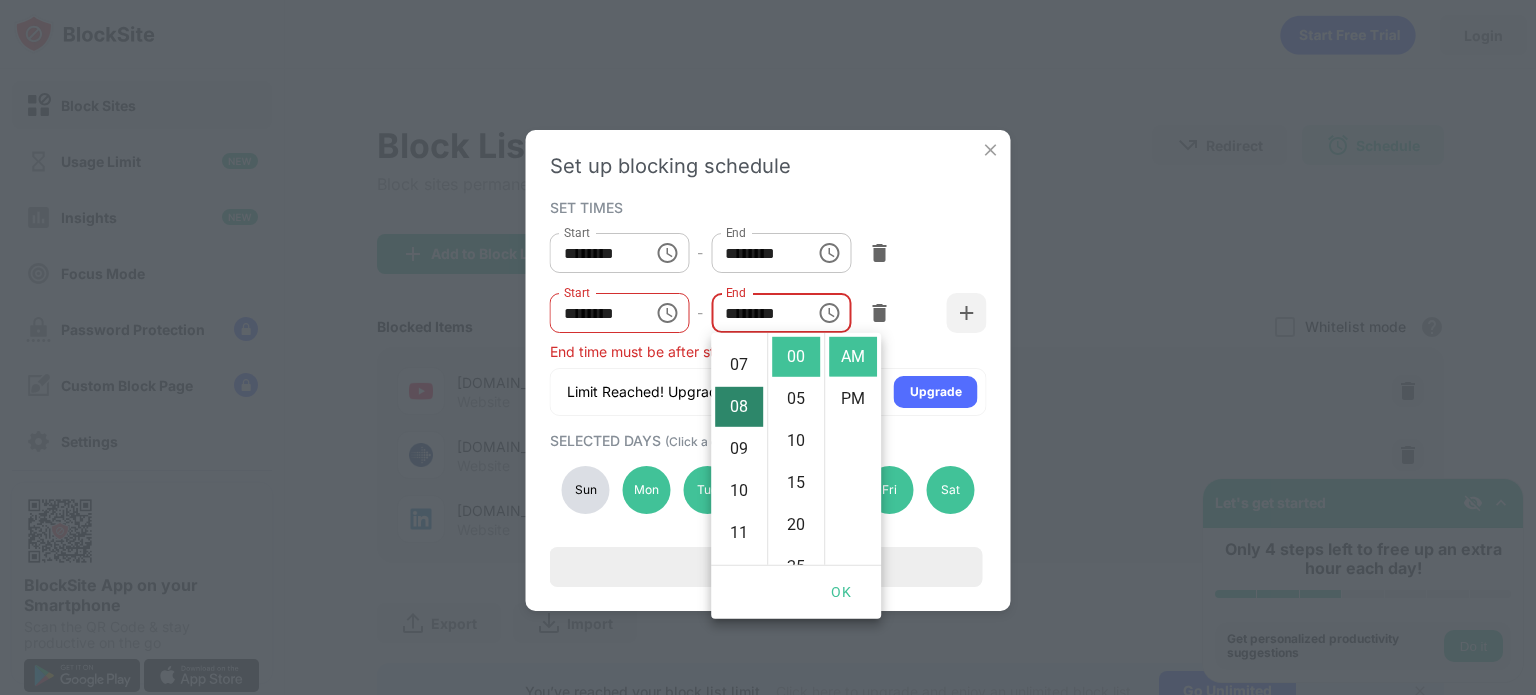 scroll, scrollTop: 336, scrollLeft: 0, axis: vertical 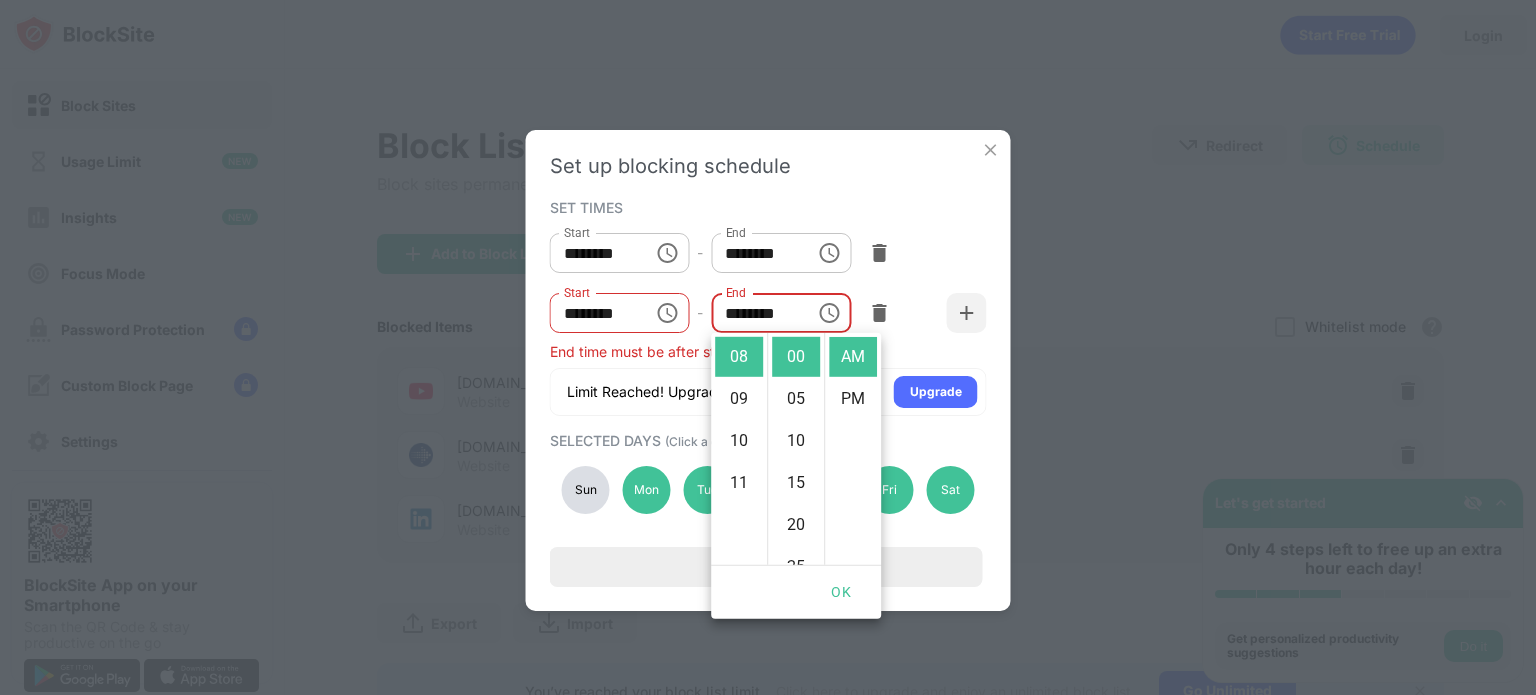 click on "Start ******** Start - End ******** End" at bounding box center [768, 253] 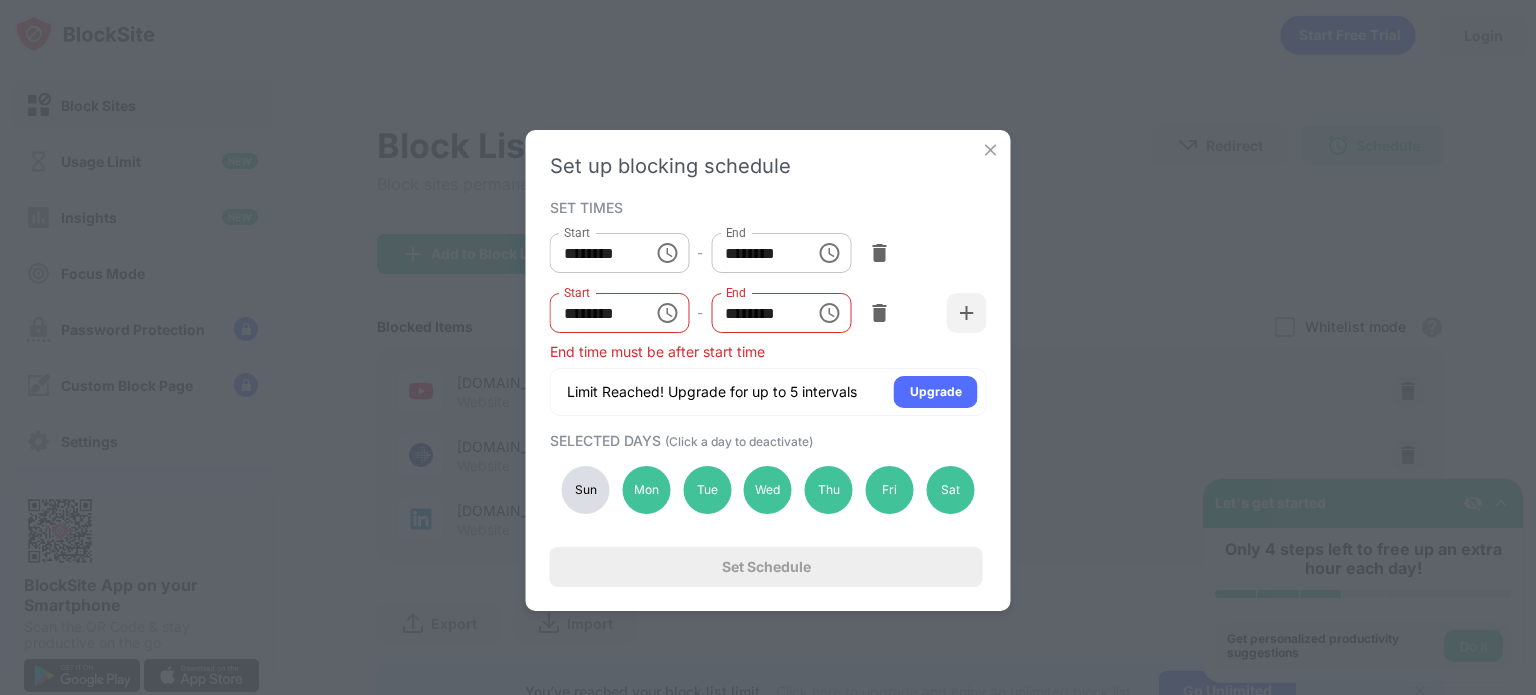 click 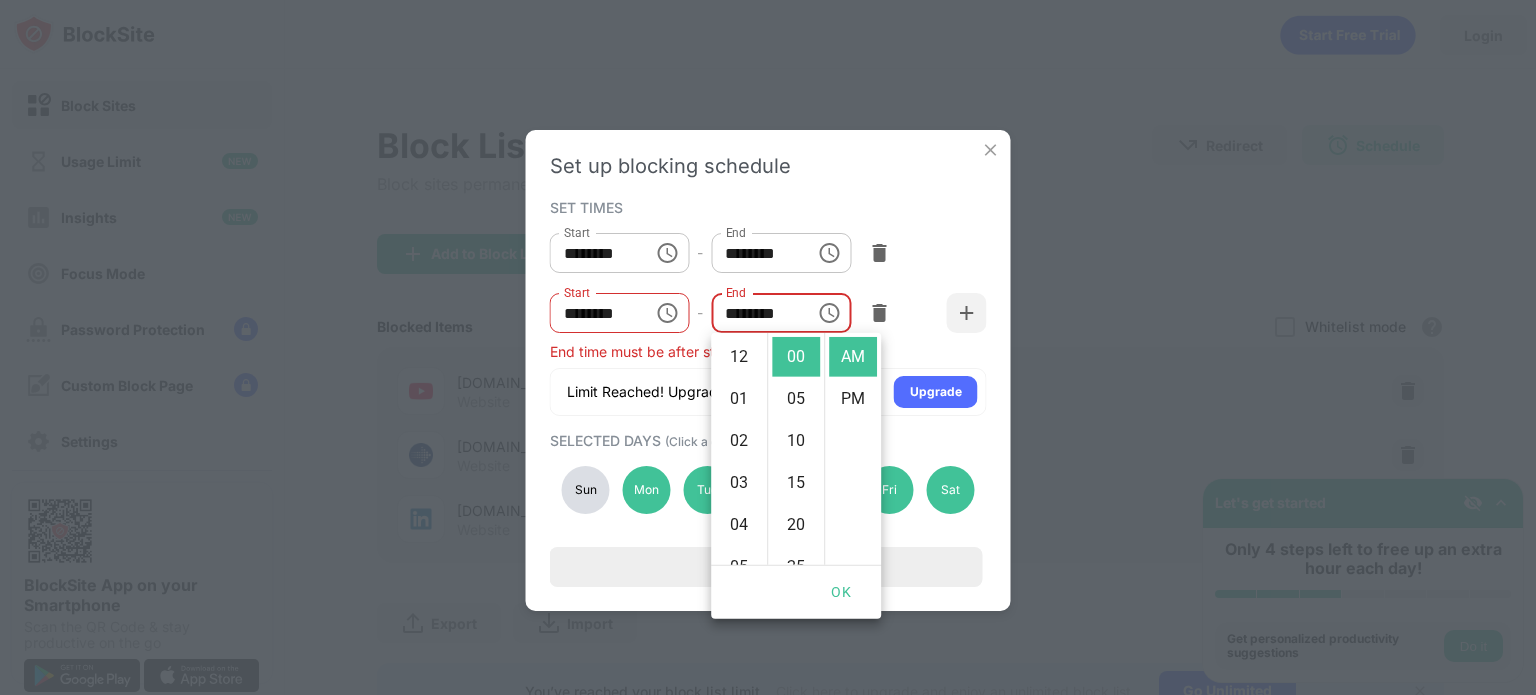 scroll, scrollTop: 336, scrollLeft: 0, axis: vertical 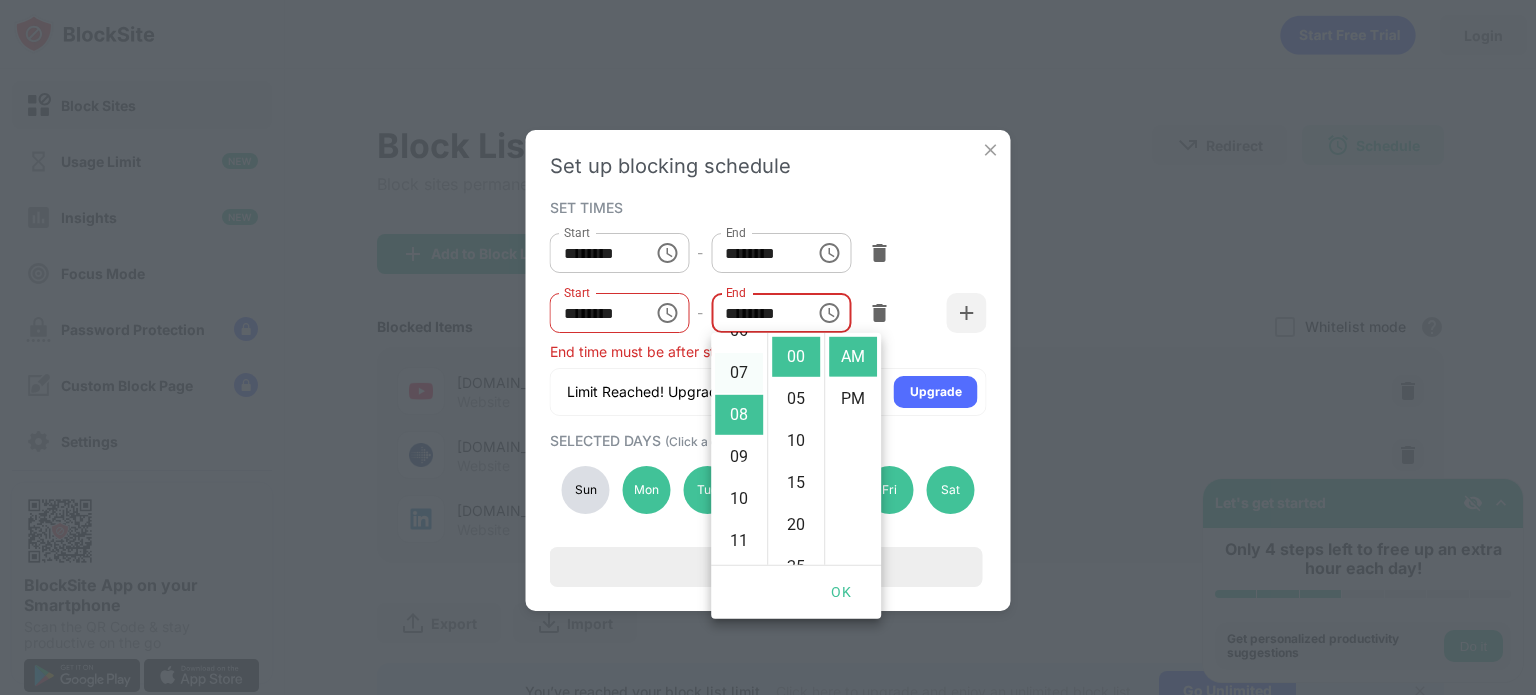 click on "07" at bounding box center (739, 373) 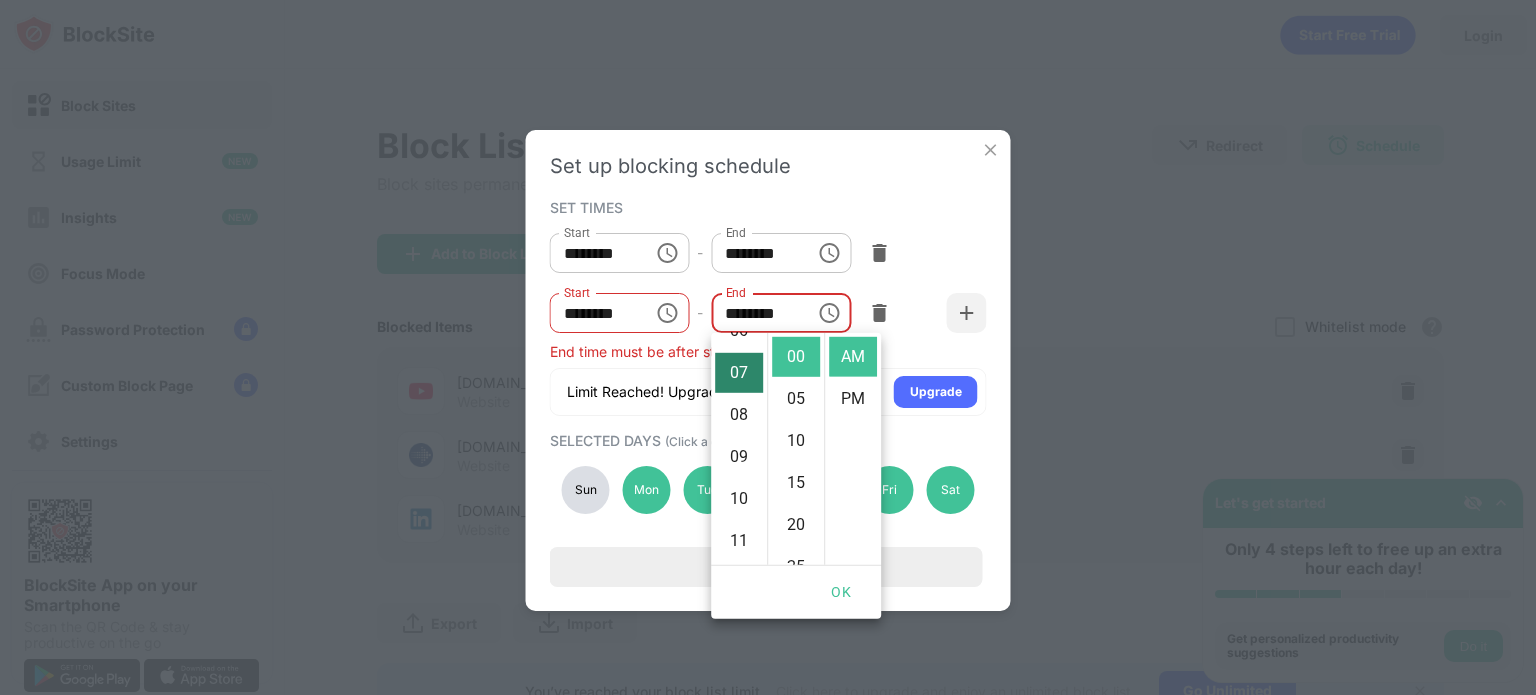 scroll, scrollTop: 294, scrollLeft: 0, axis: vertical 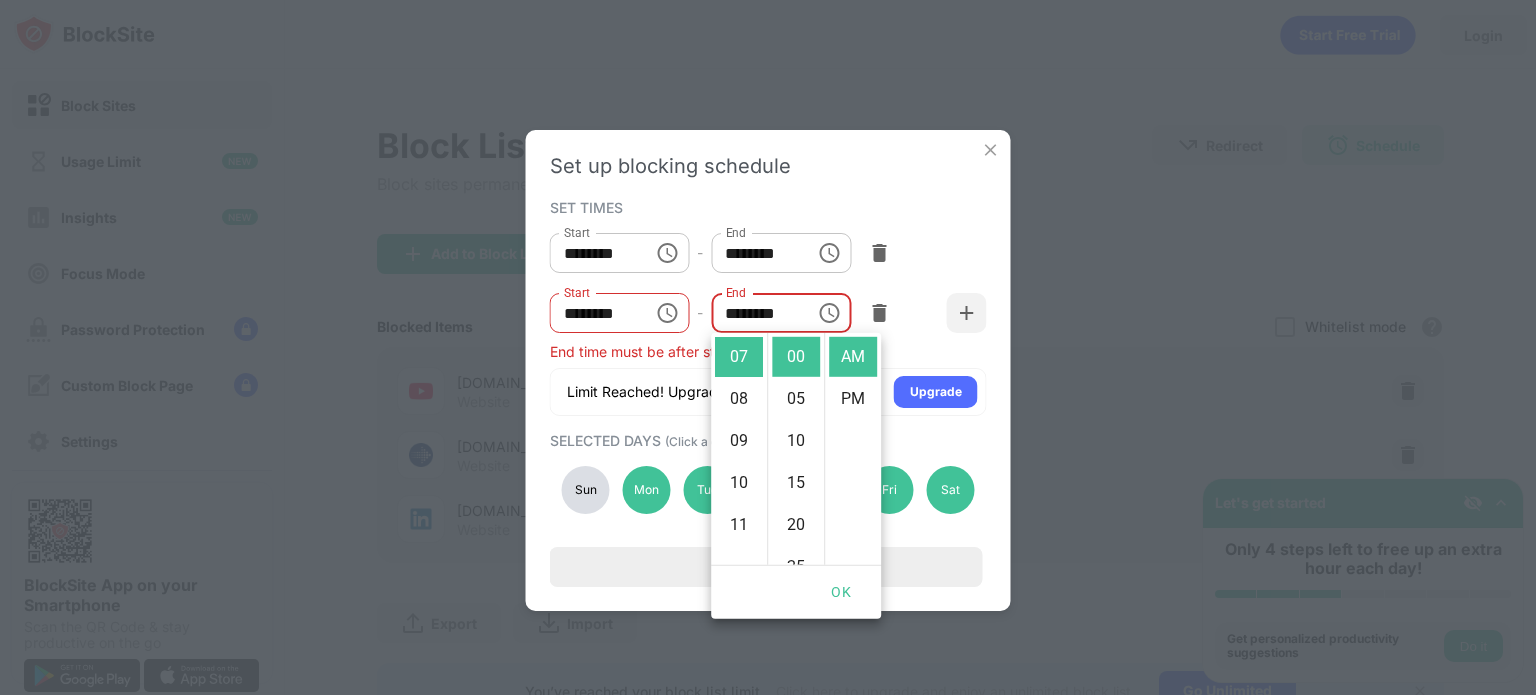 click on "Start ******** Start - End ******** End" at bounding box center (768, 253) 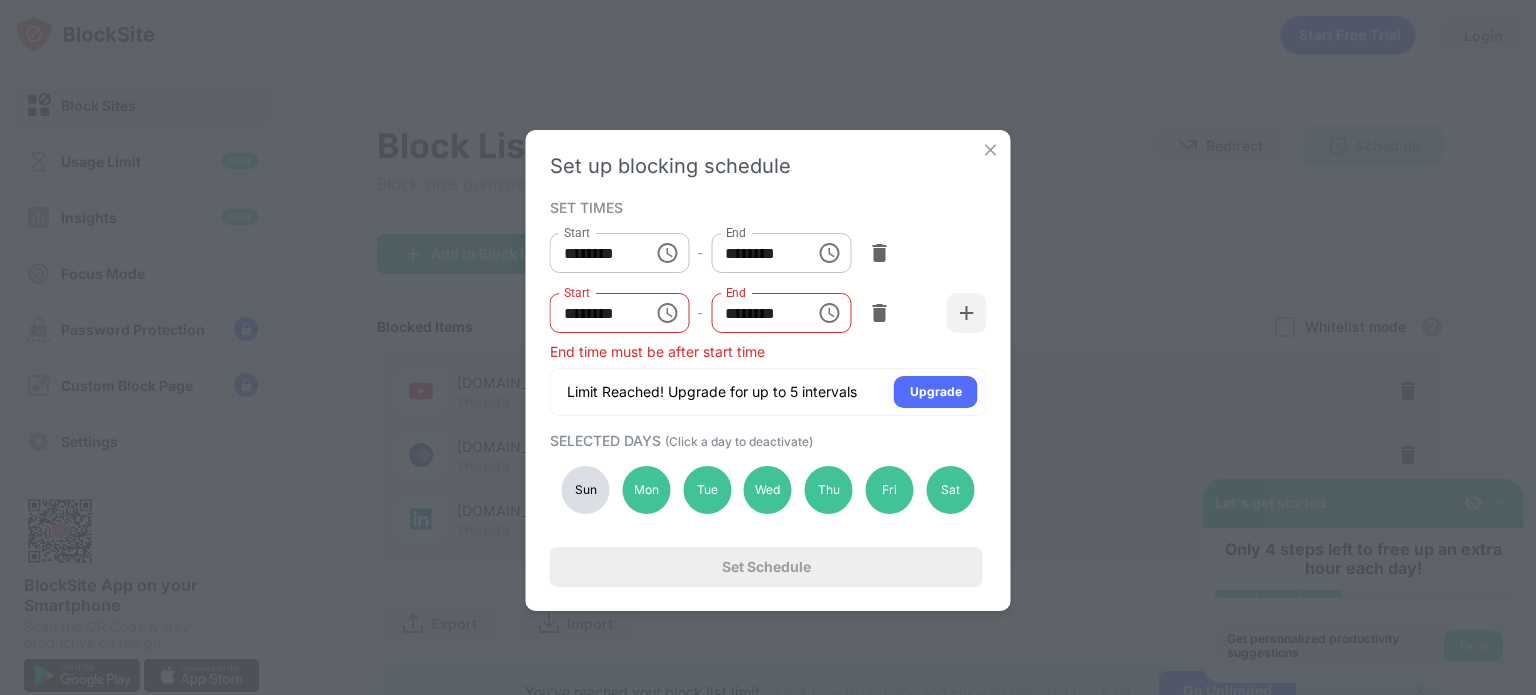 click on "Set up blocking schedule SET TIMES Start ******** Start - End ******** End Start ******** Start - End ******** End End time must be after start time Limit Reached! Upgrade for up to 5 intervals Upgrade SELECTED DAYS   (Click a day to deactivate) Sun Mon Tue Wed Thu Fri Sat Set Schedule" at bounding box center [768, 370] 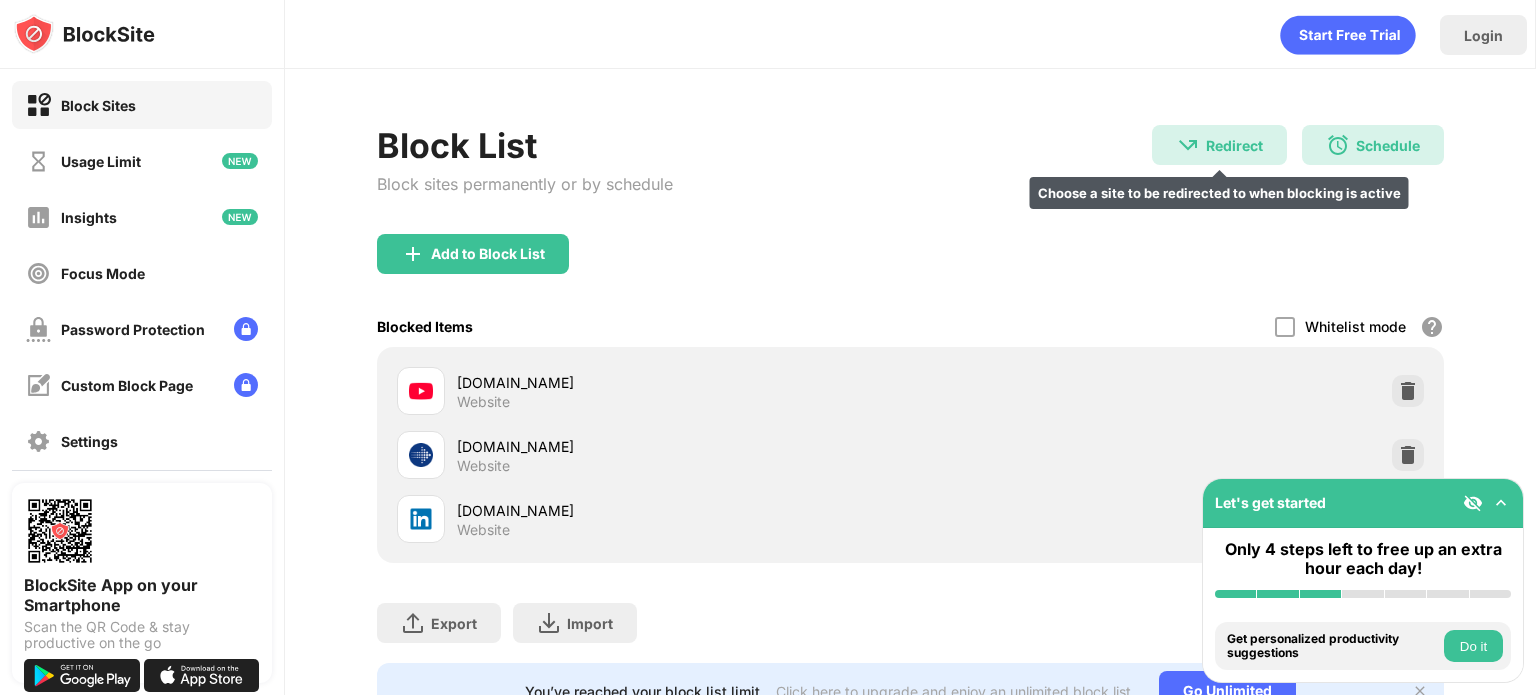 click on "Choose a site to be redirected to when blocking is active" at bounding box center [1219, 193] 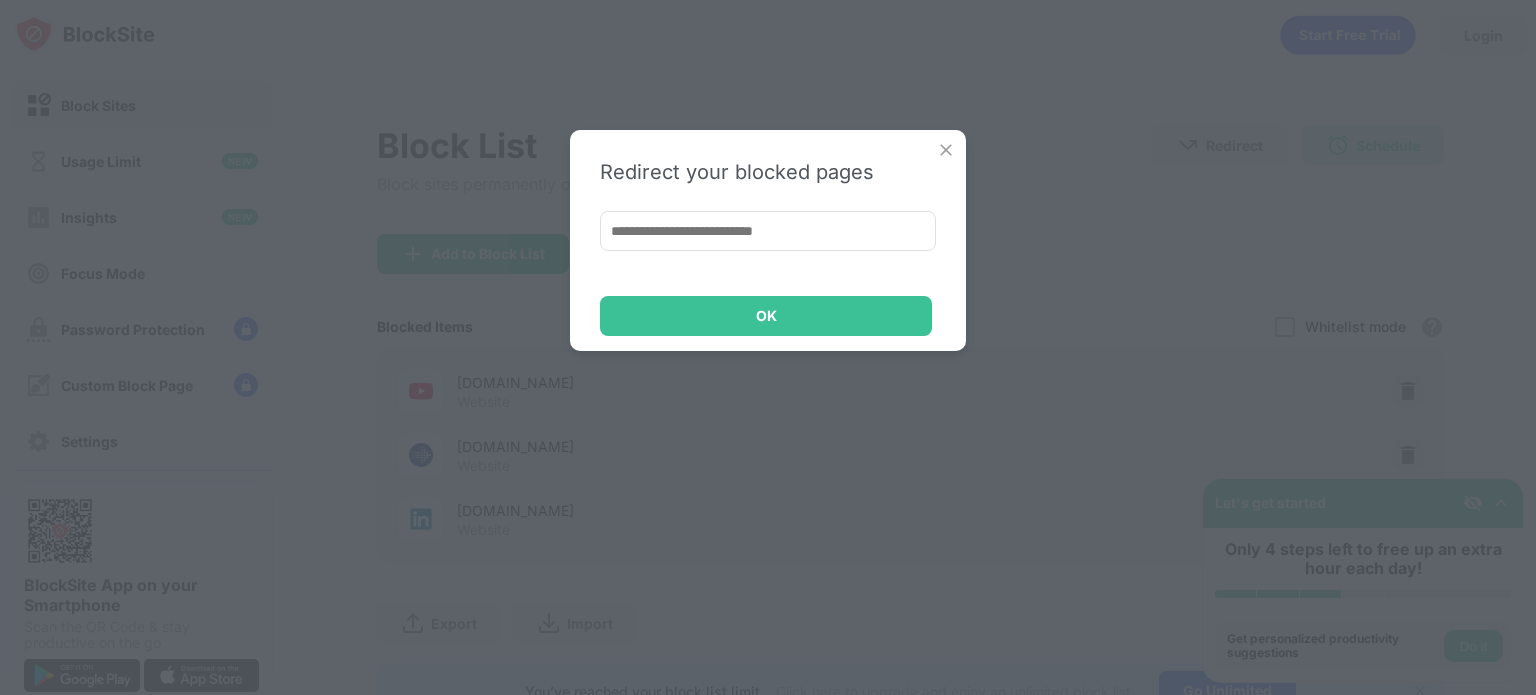 click at bounding box center [946, 150] 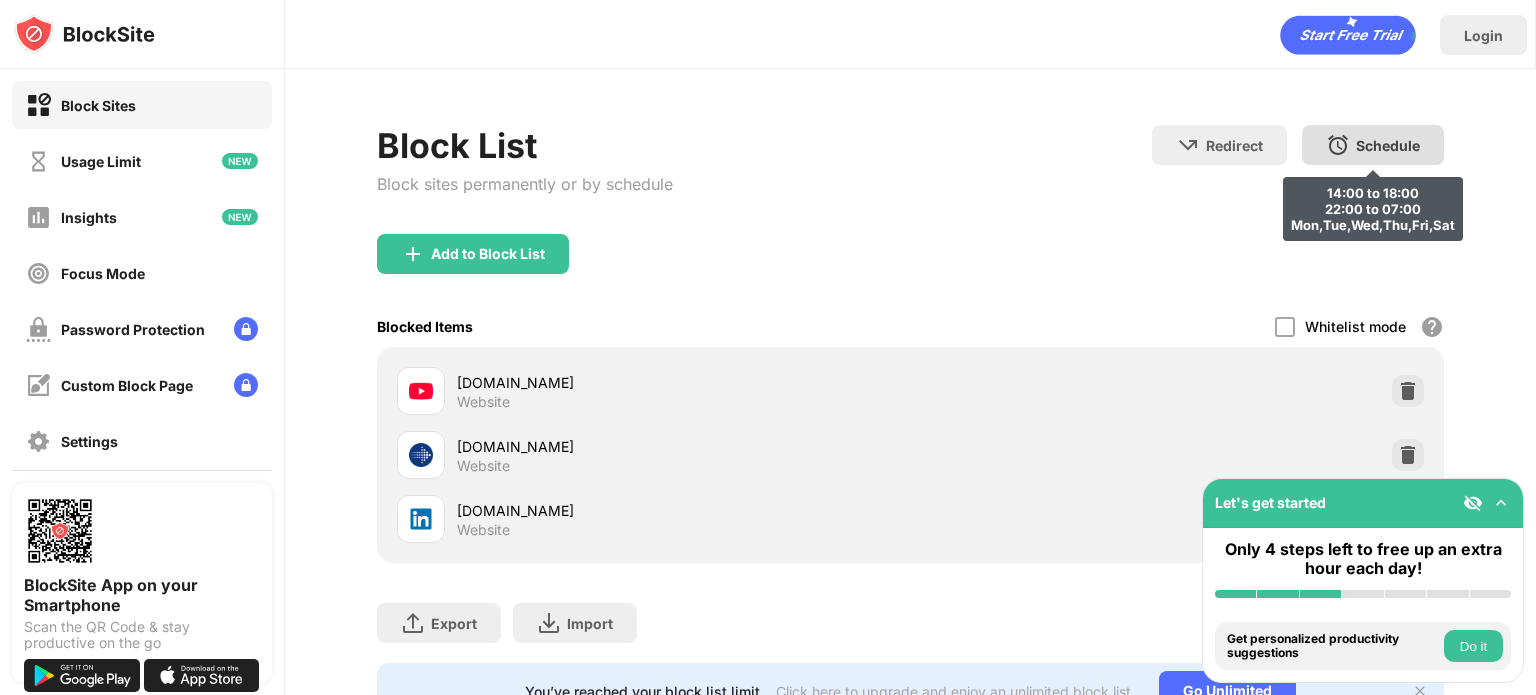 click on "Schedule" at bounding box center (1388, 145) 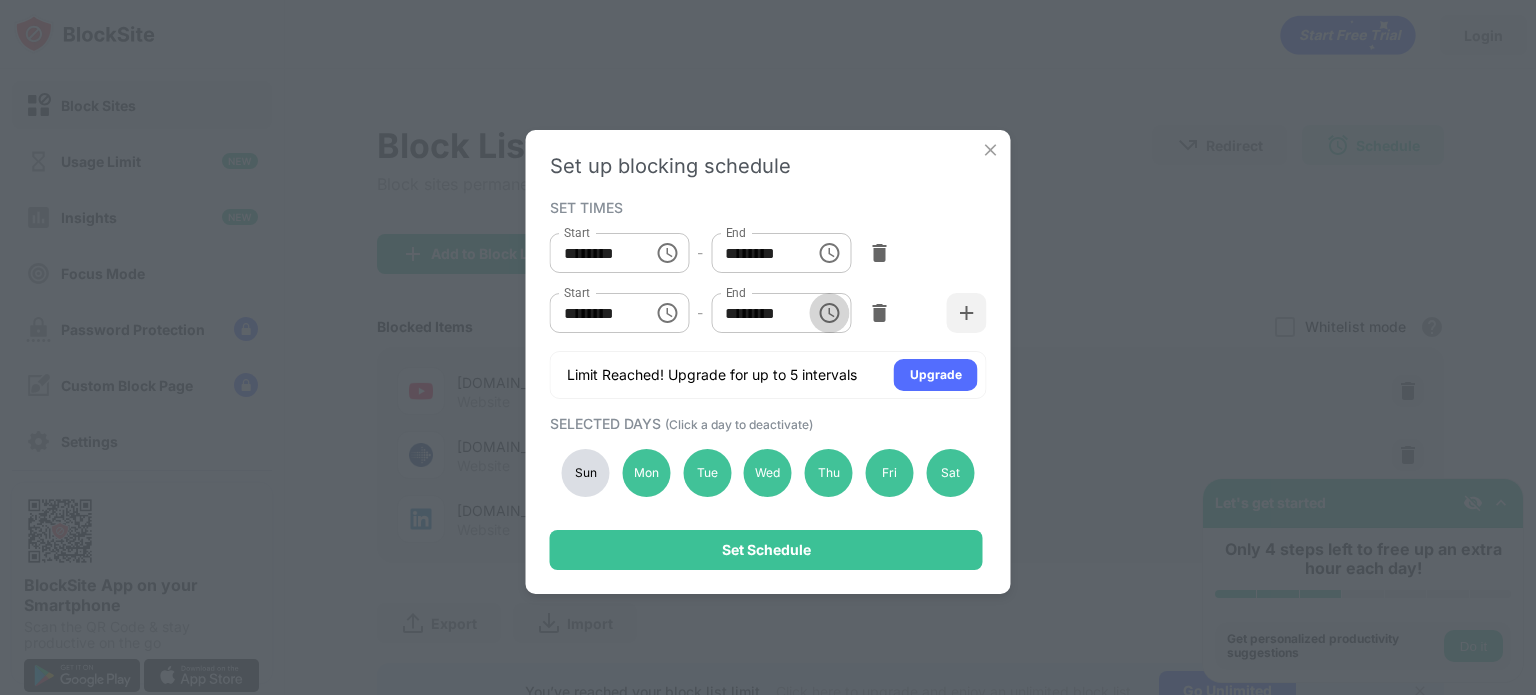 click 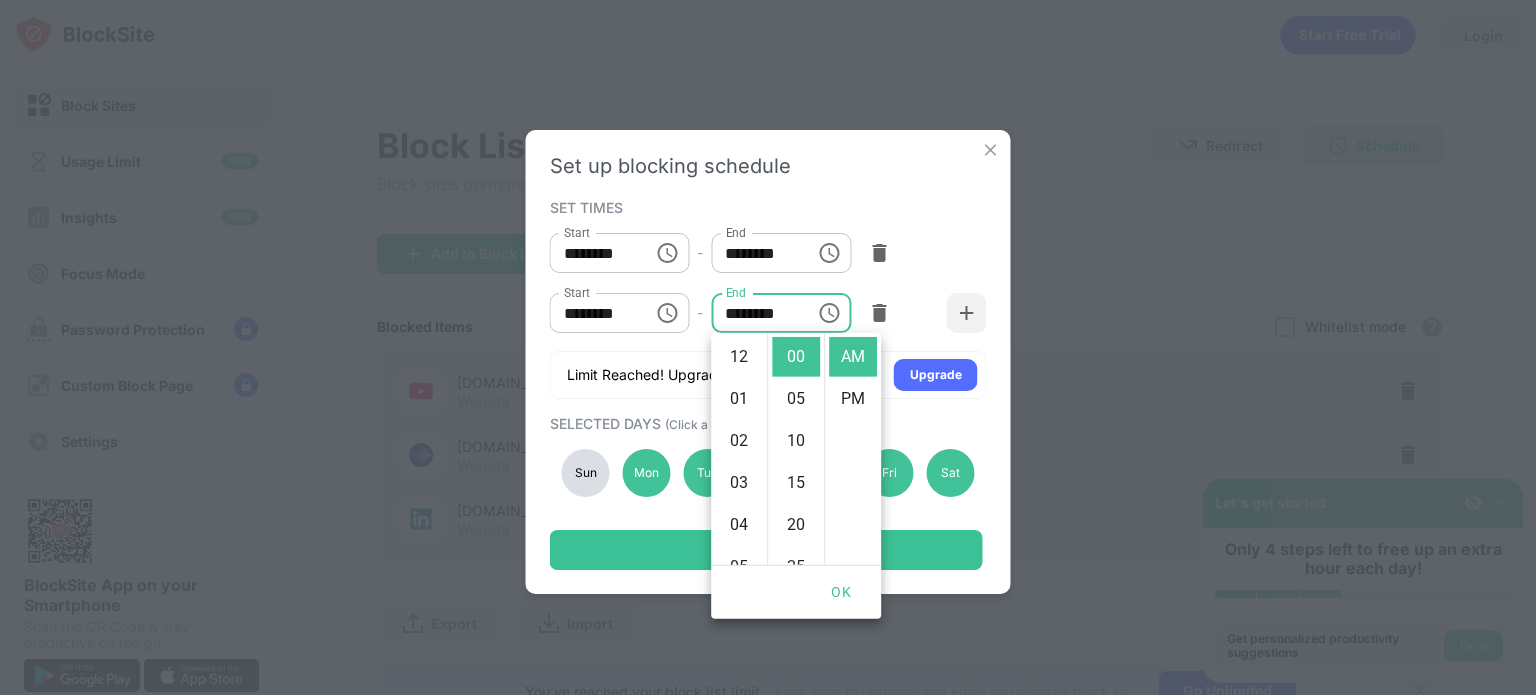 scroll, scrollTop: 294, scrollLeft: 0, axis: vertical 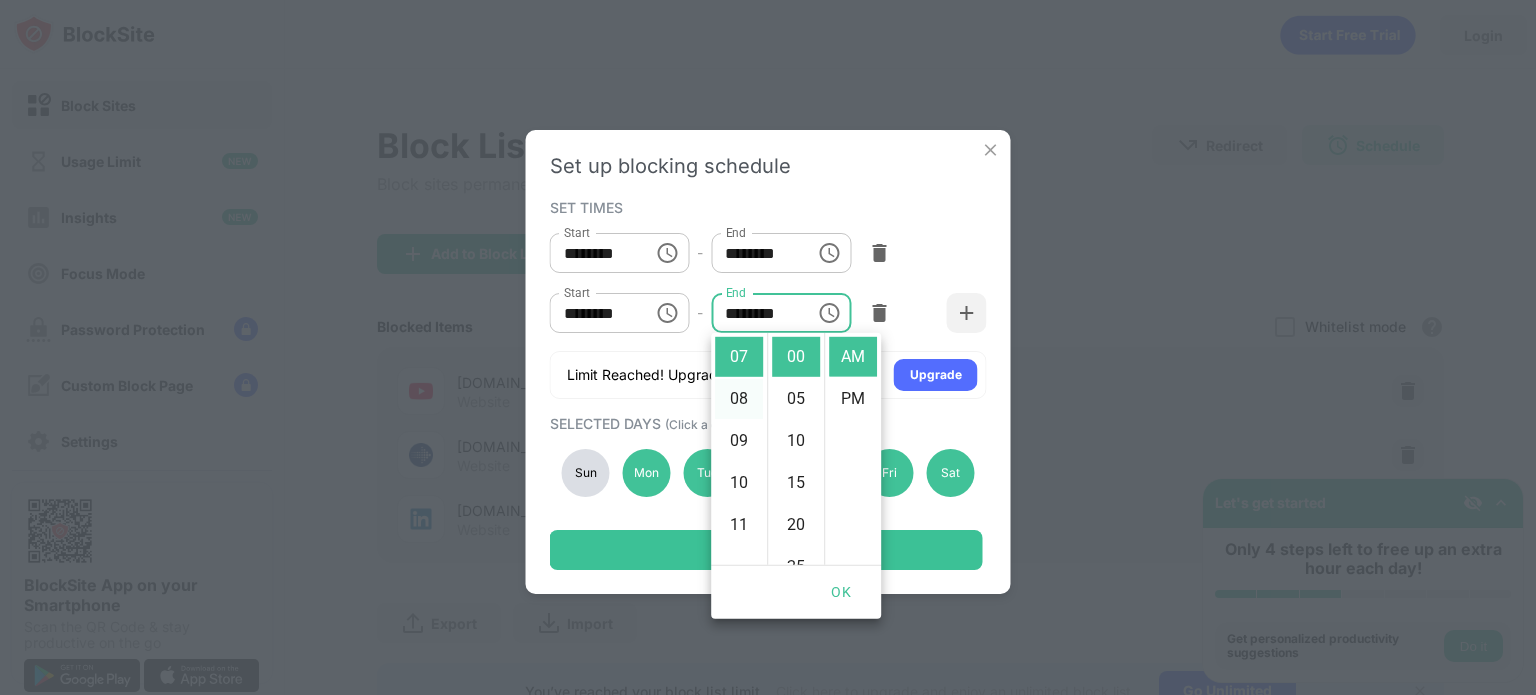 click on "08" at bounding box center (739, 399) 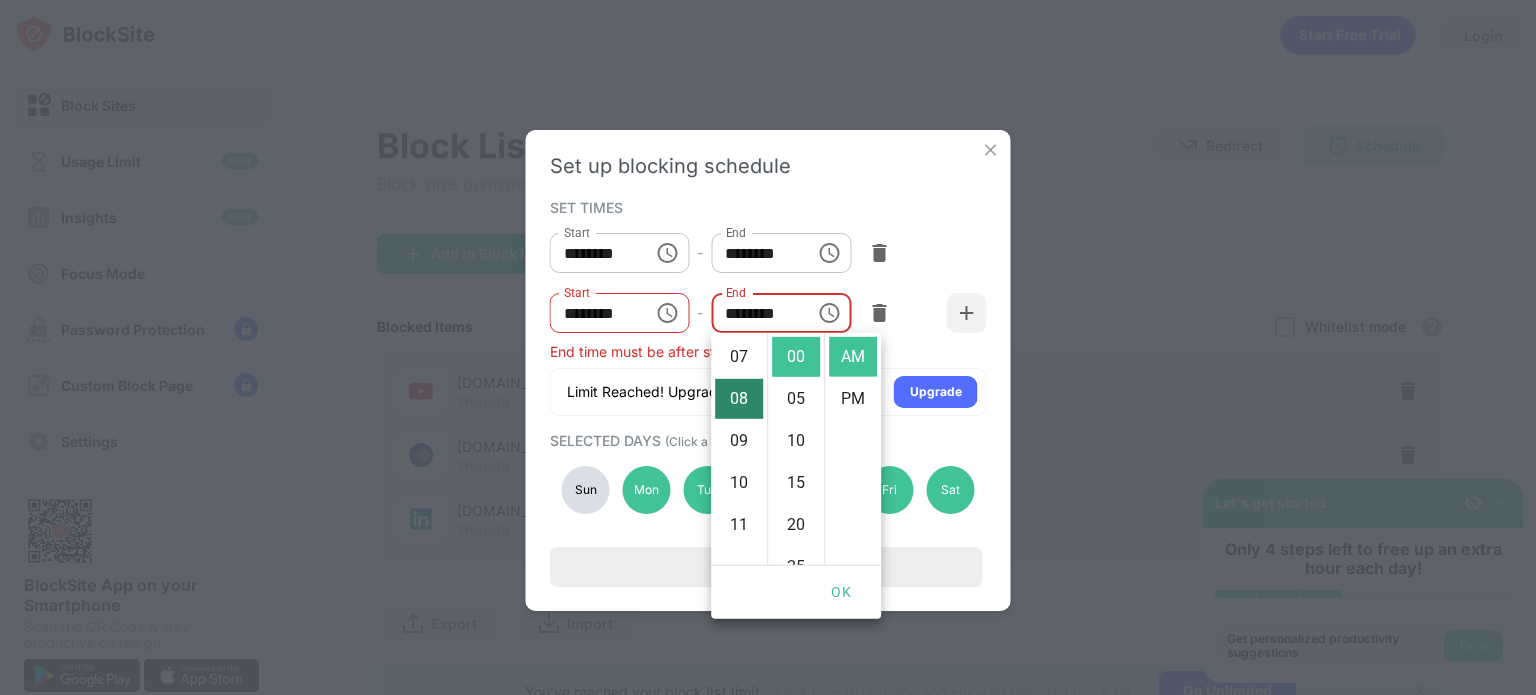 type on "********" 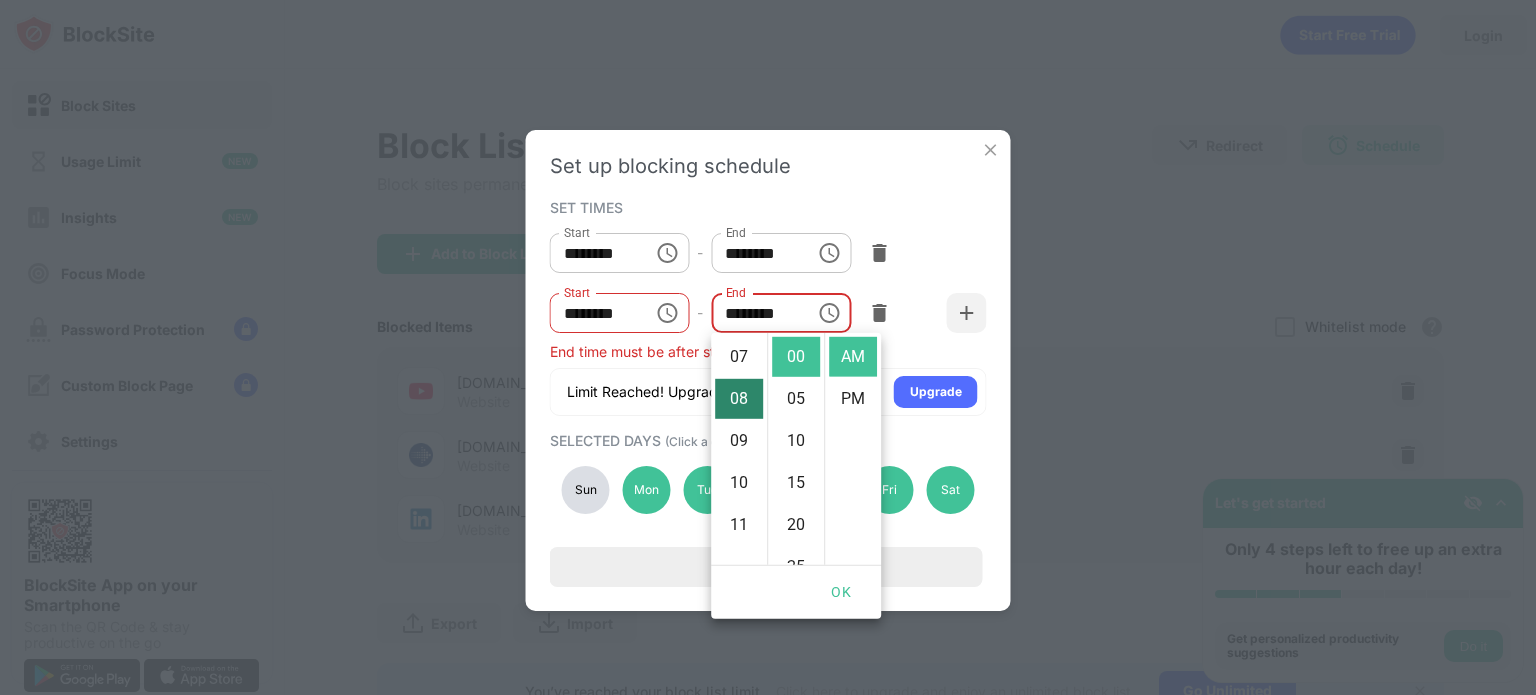 scroll, scrollTop: 336, scrollLeft: 0, axis: vertical 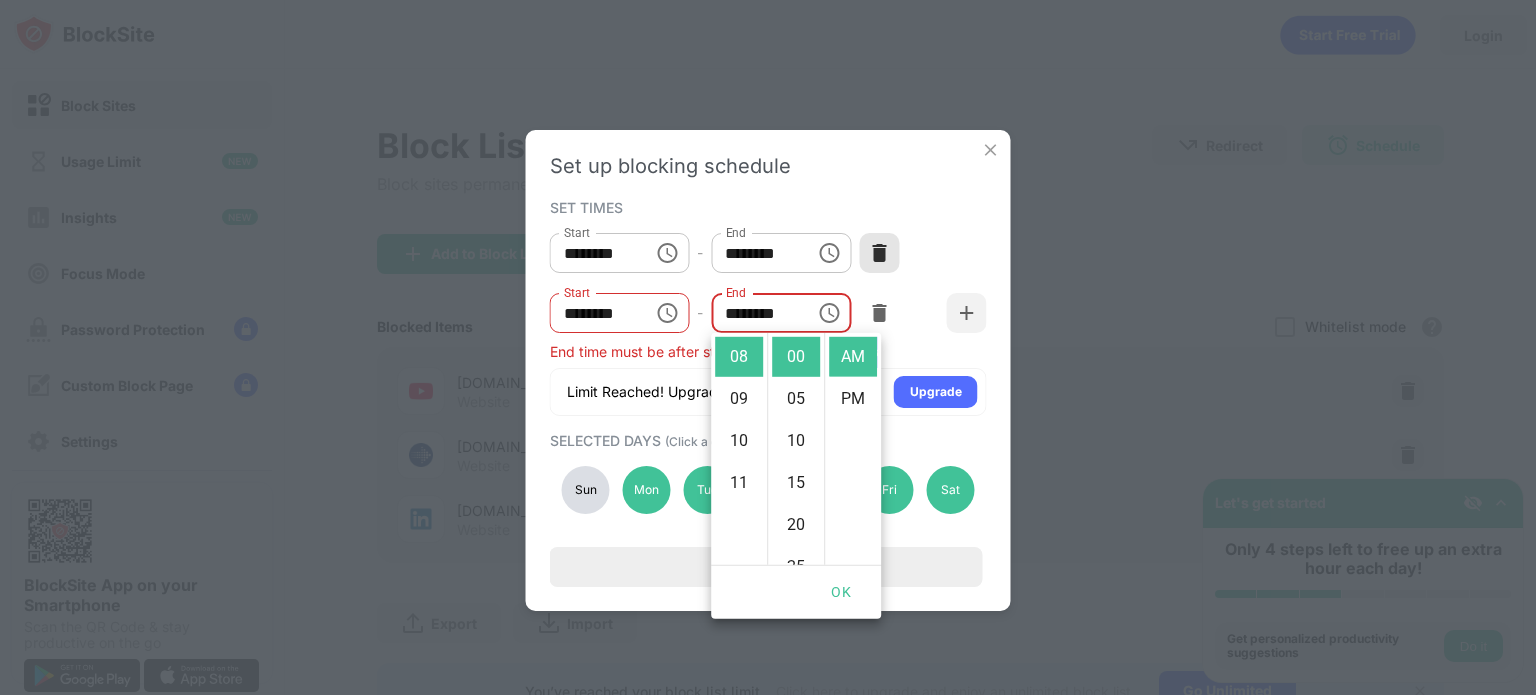 click at bounding box center (879, 253) 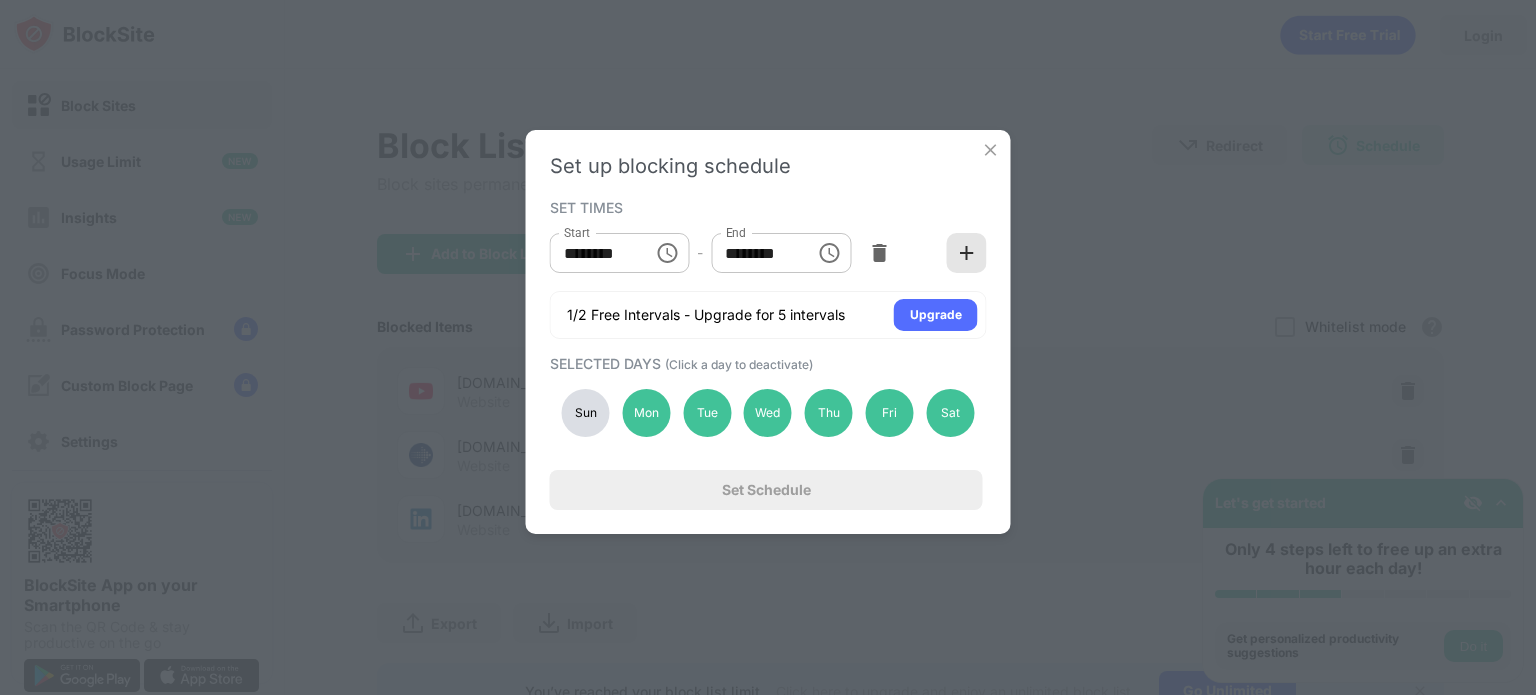 click at bounding box center [967, 253] 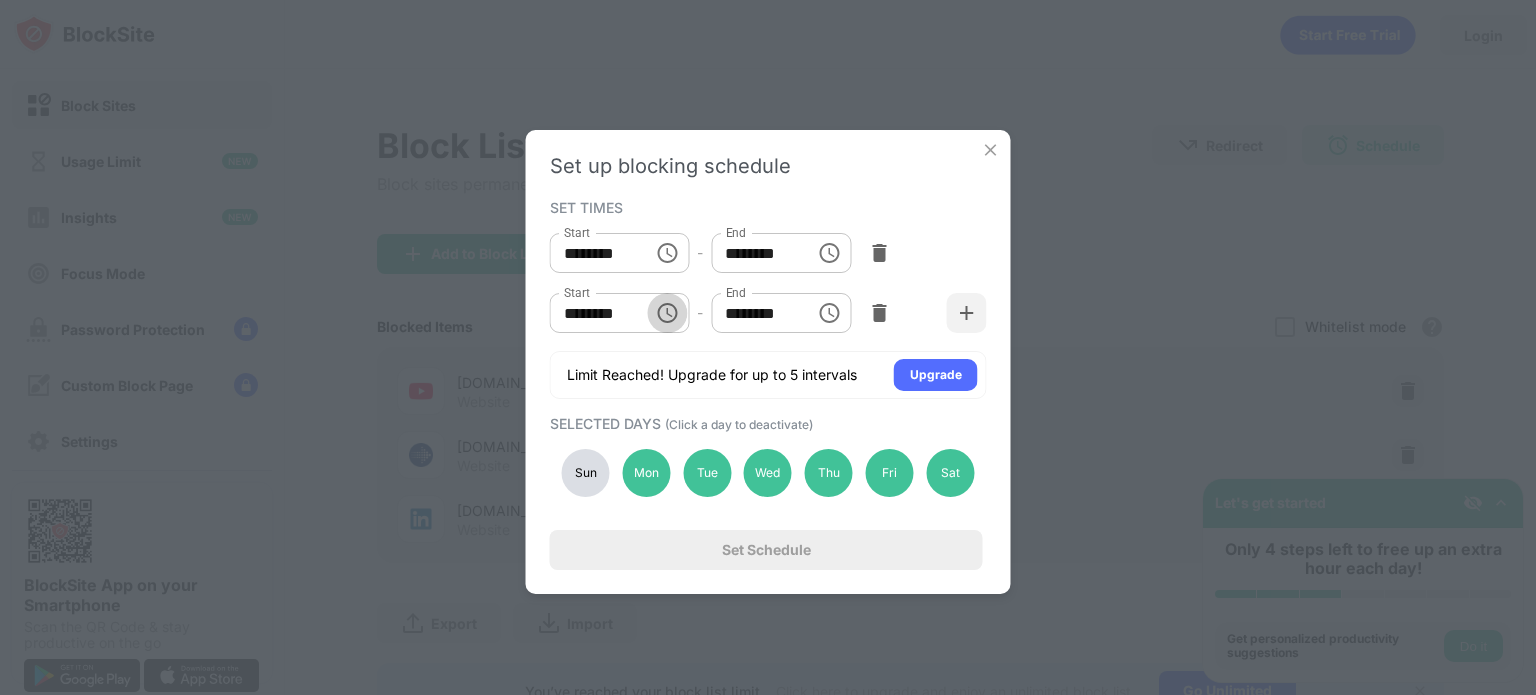 click 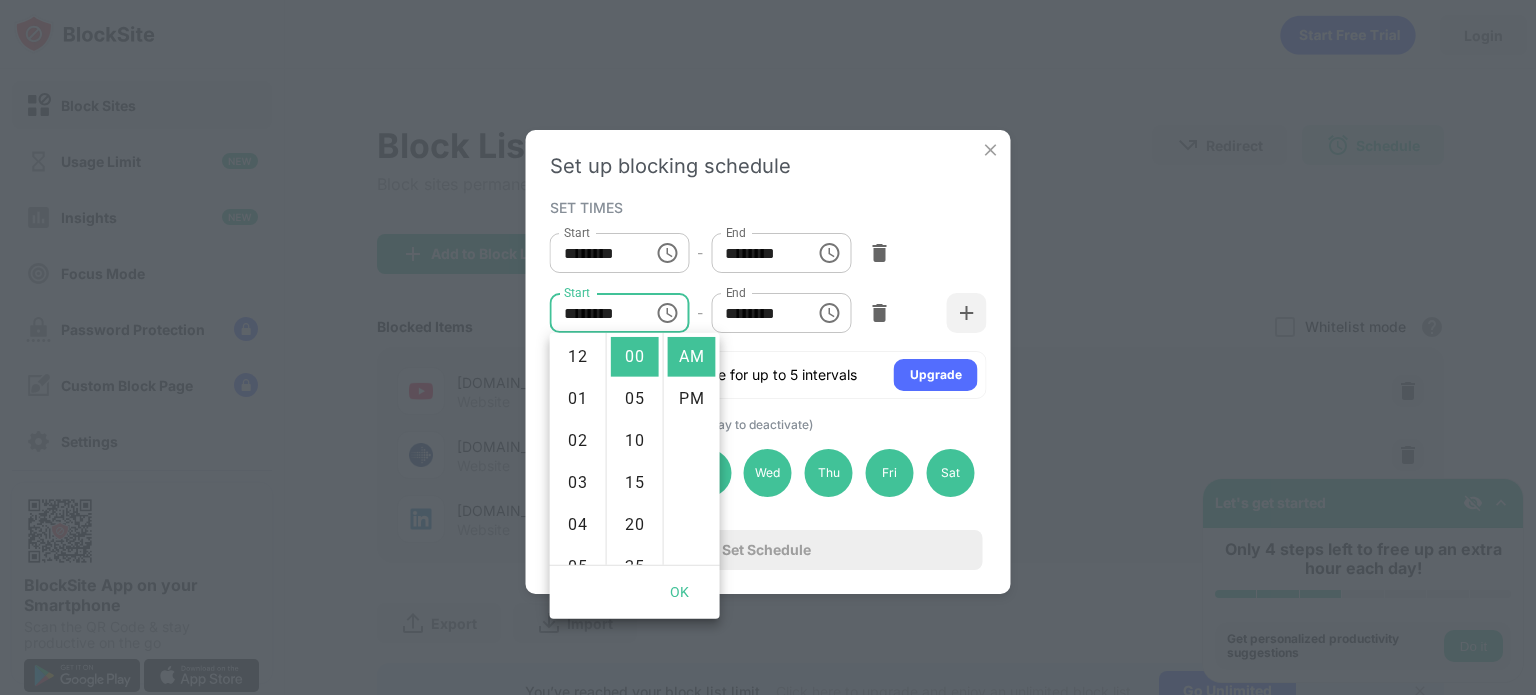 scroll, scrollTop: 420, scrollLeft: 0, axis: vertical 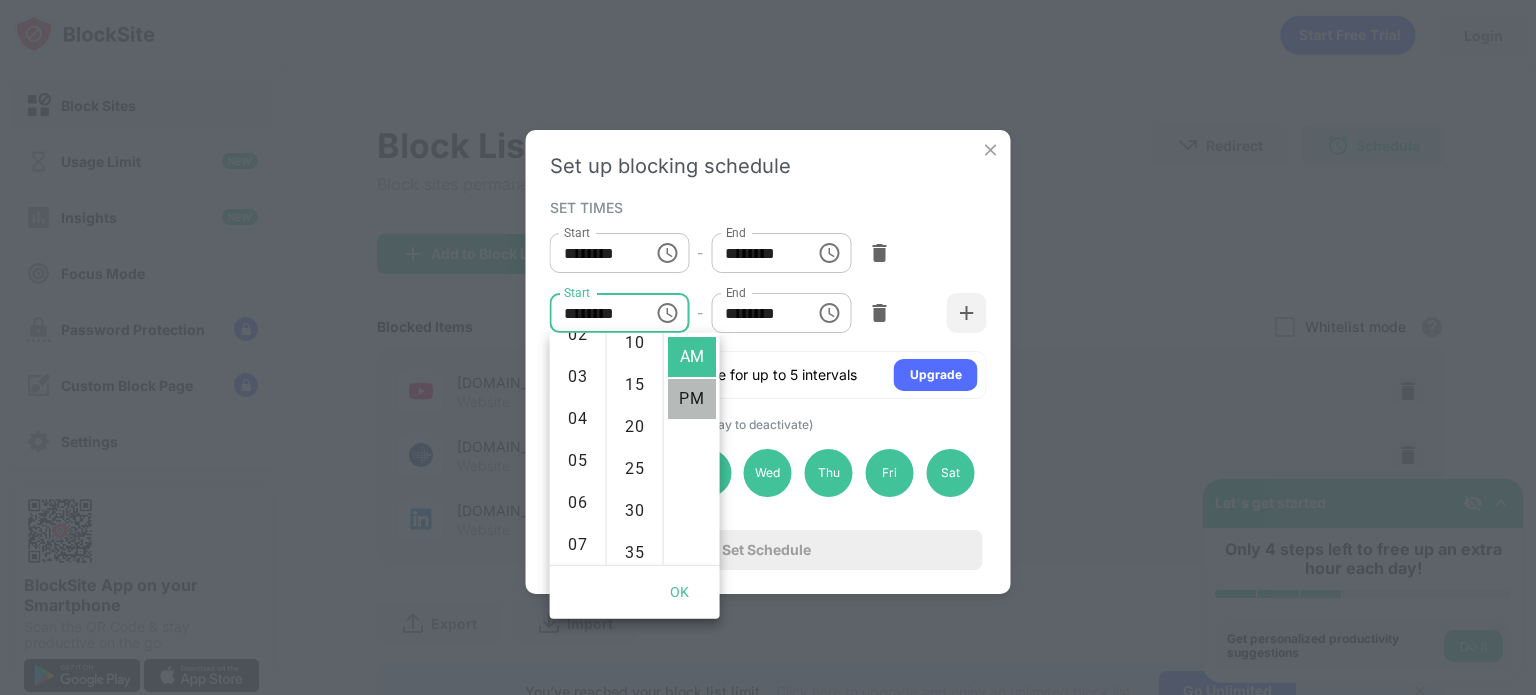 click on "PM" at bounding box center [692, 399] 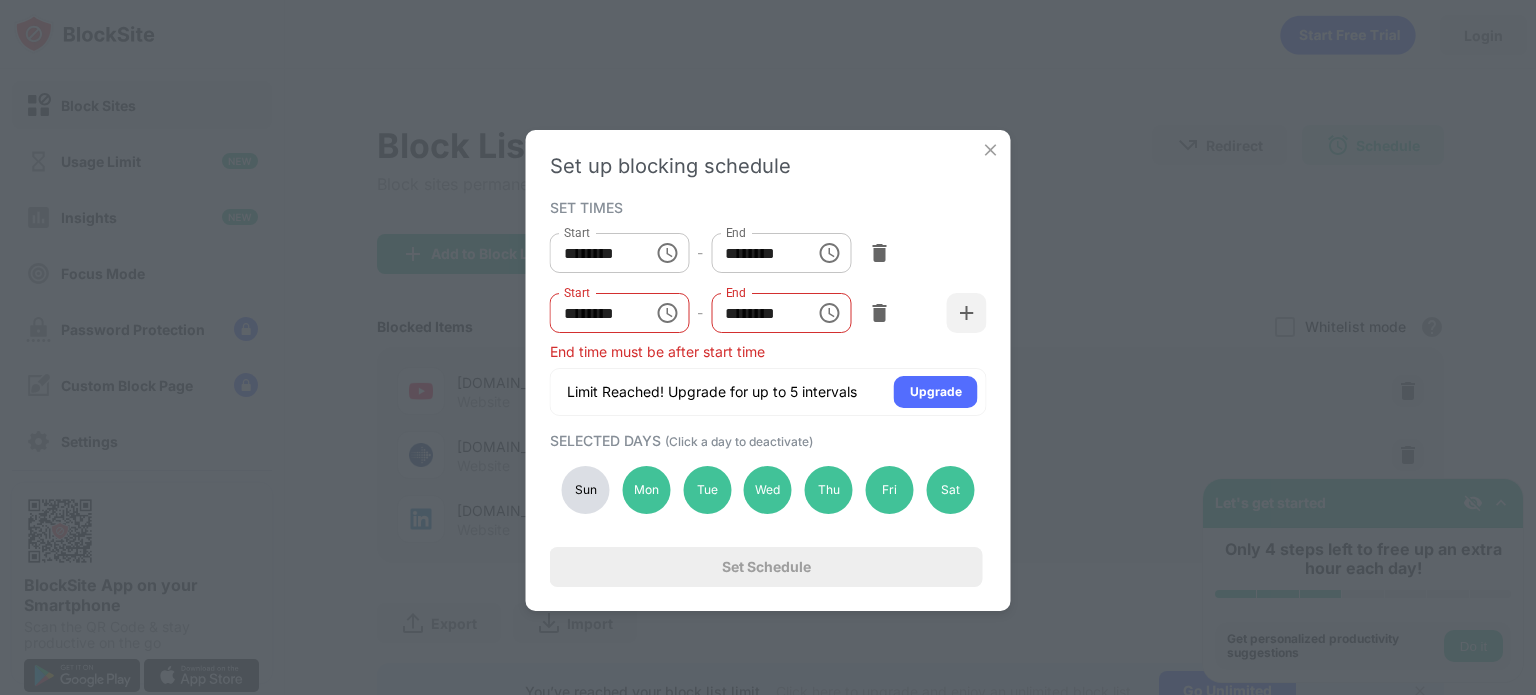 scroll, scrollTop: 0, scrollLeft: 0, axis: both 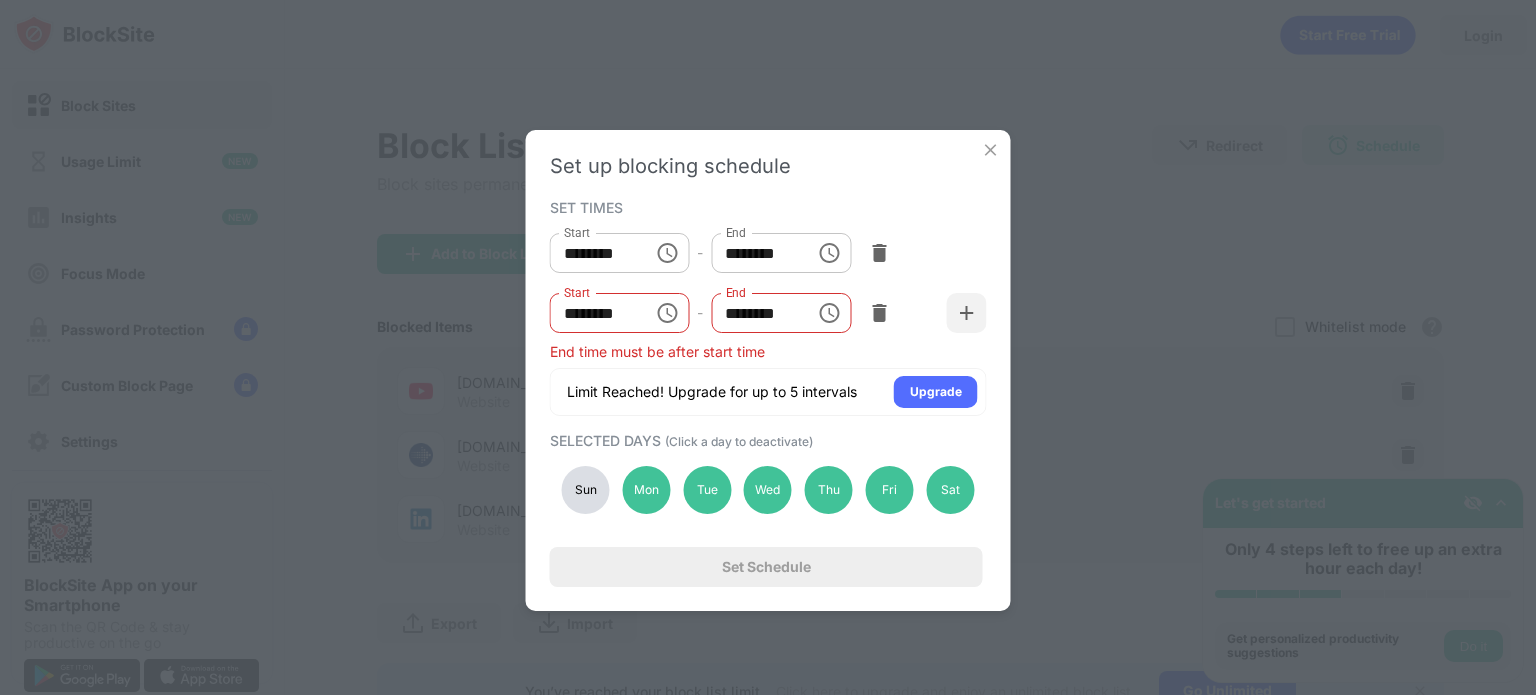 click at bounding box center [667, 313] 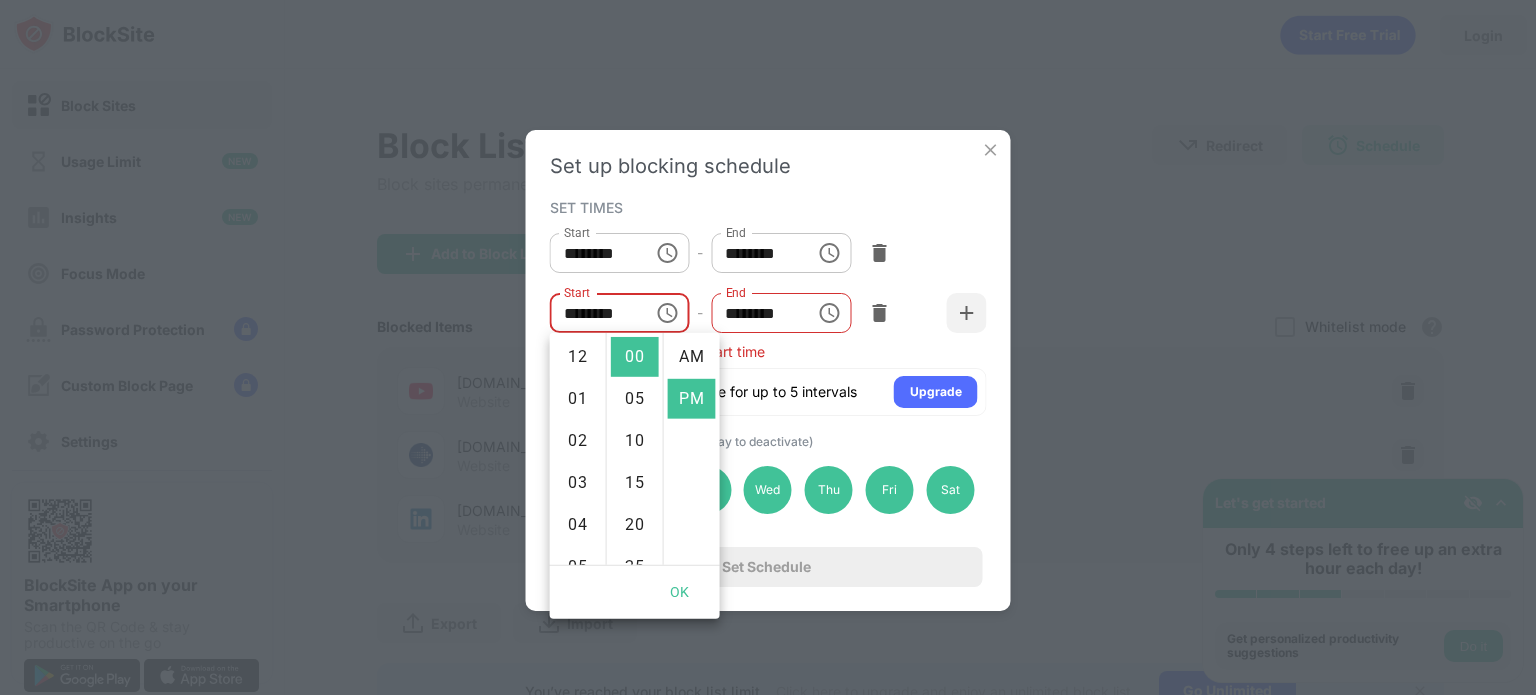 scroll, scrollTop: 420, scrollLeft: 0, axis: vertical 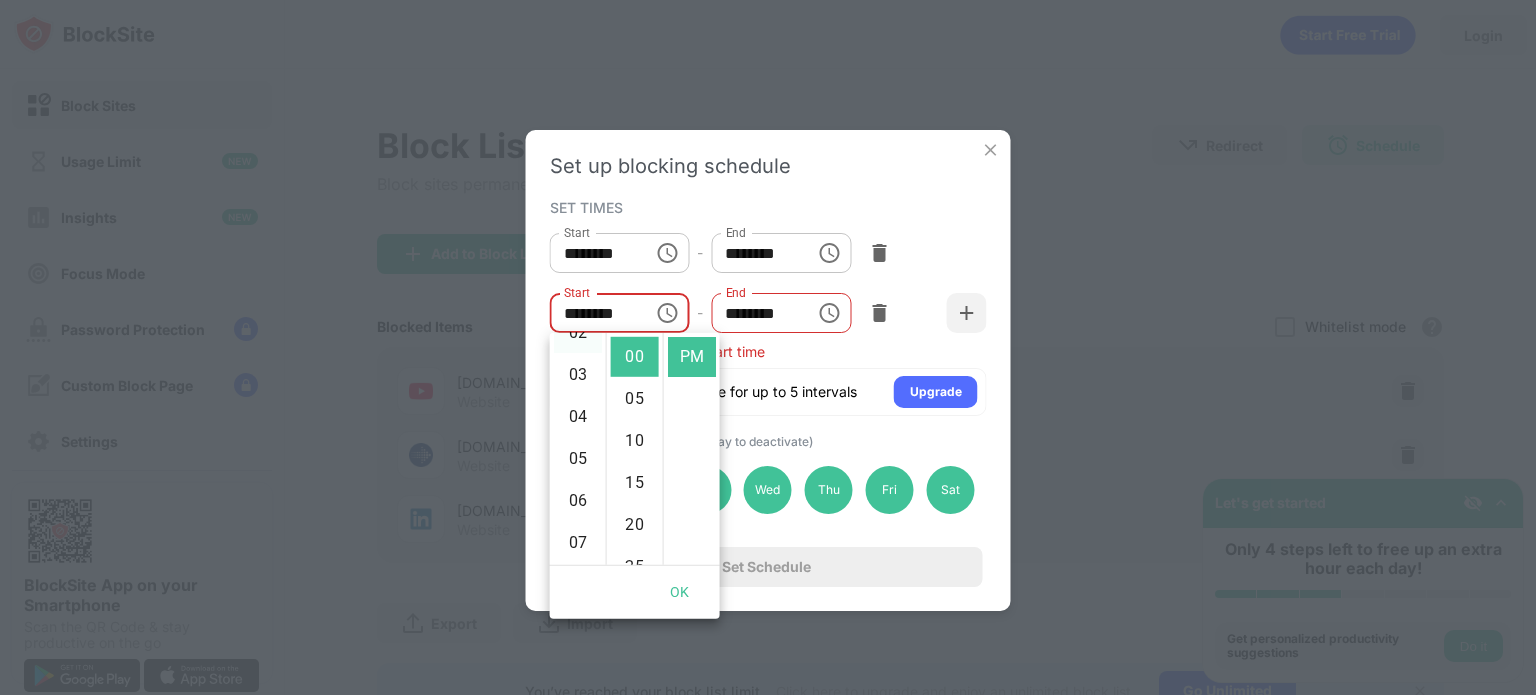 click on "02" at bounding box center (578, 333) 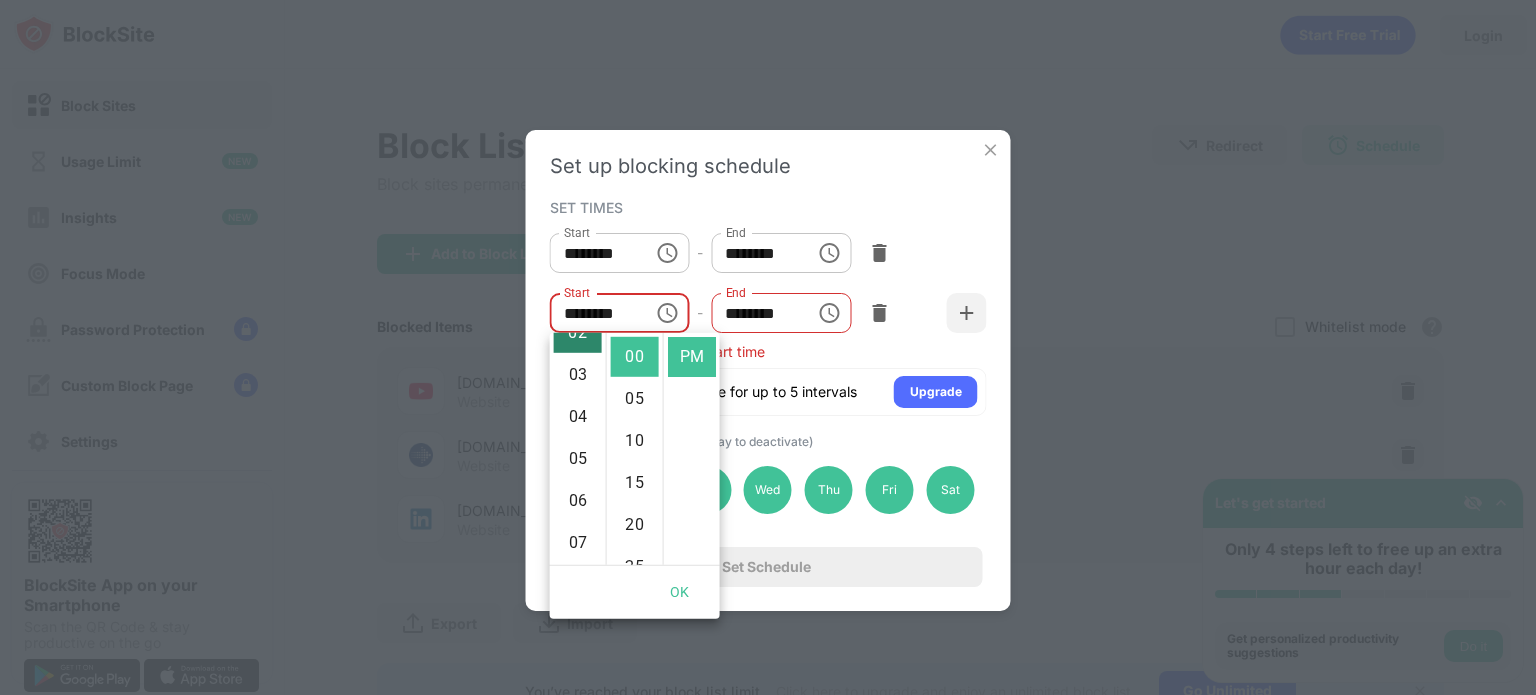 scroll, scrollTop: 84, scrollLeft: 0, axis: vertical 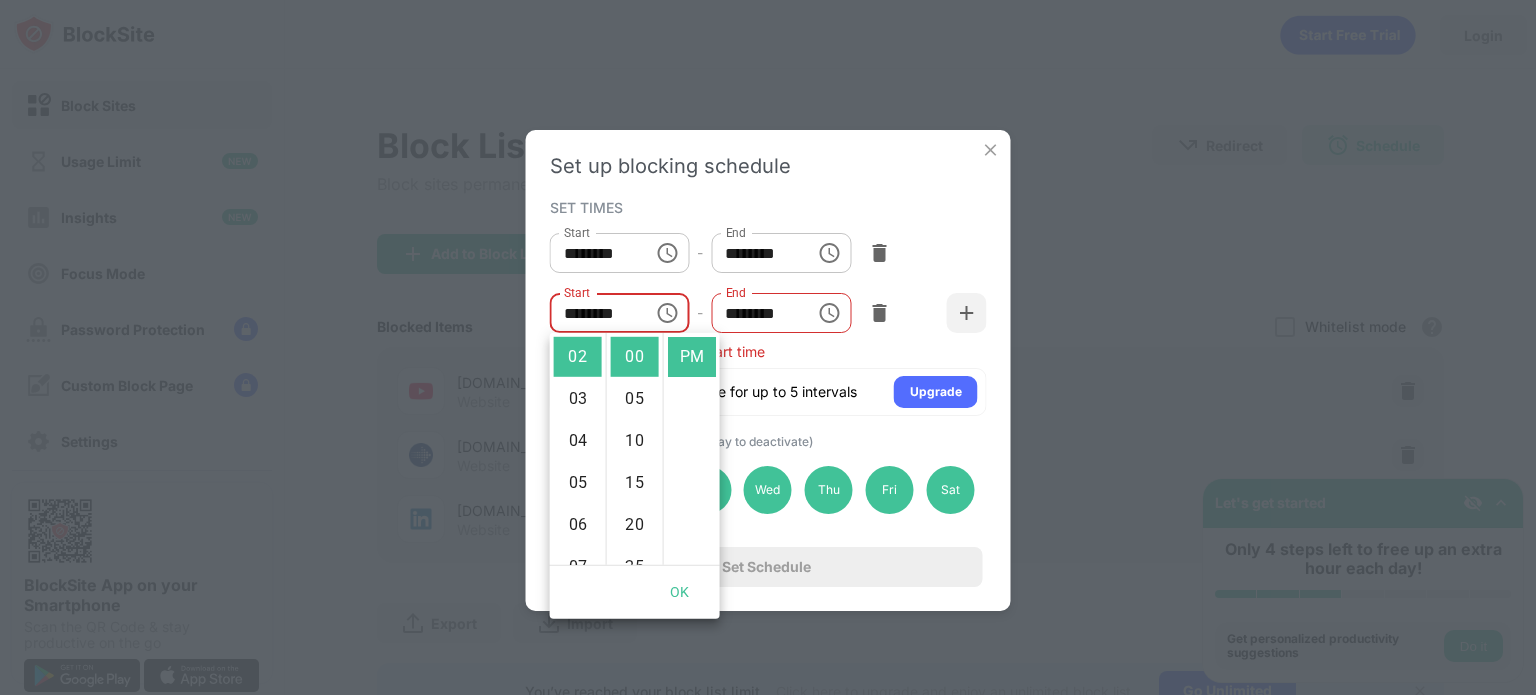 click 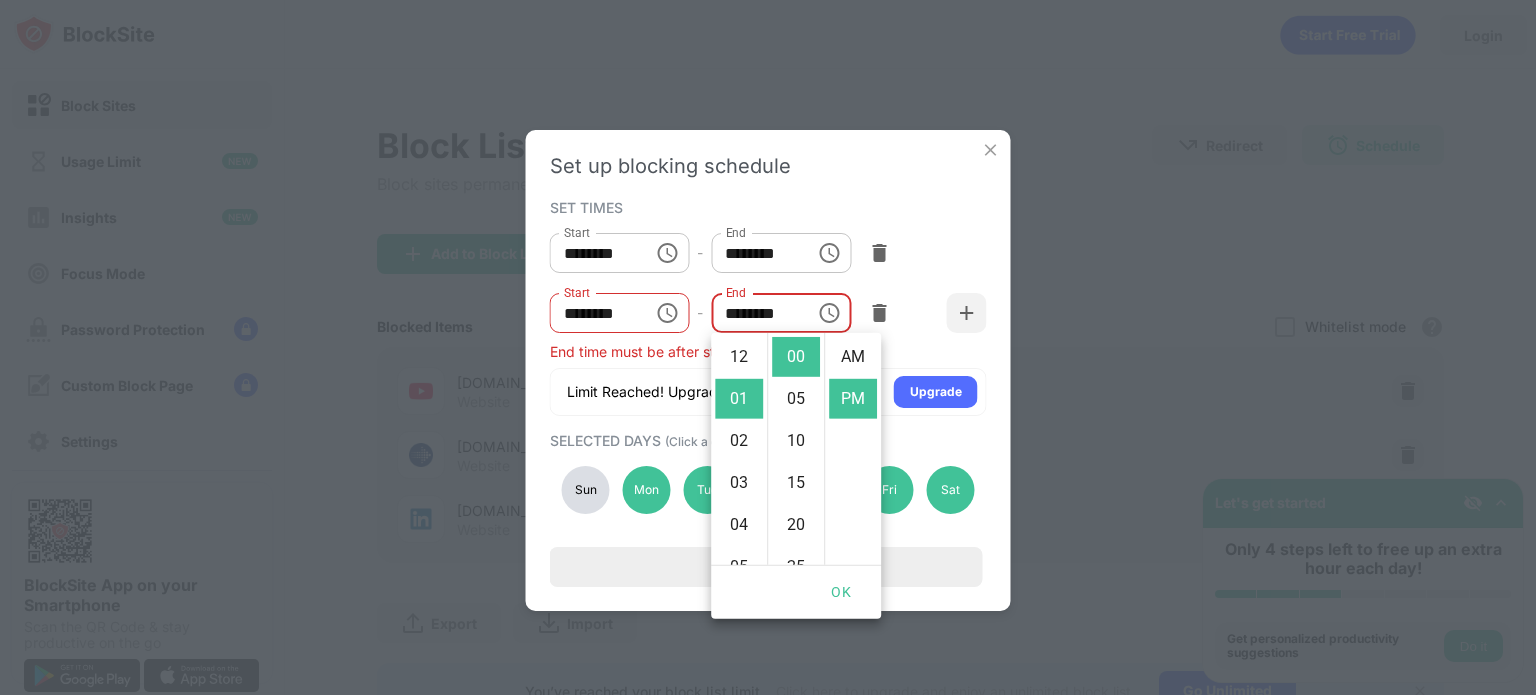 scroll, scrollTop: 42, scrollLeft: 0, axis: vertical 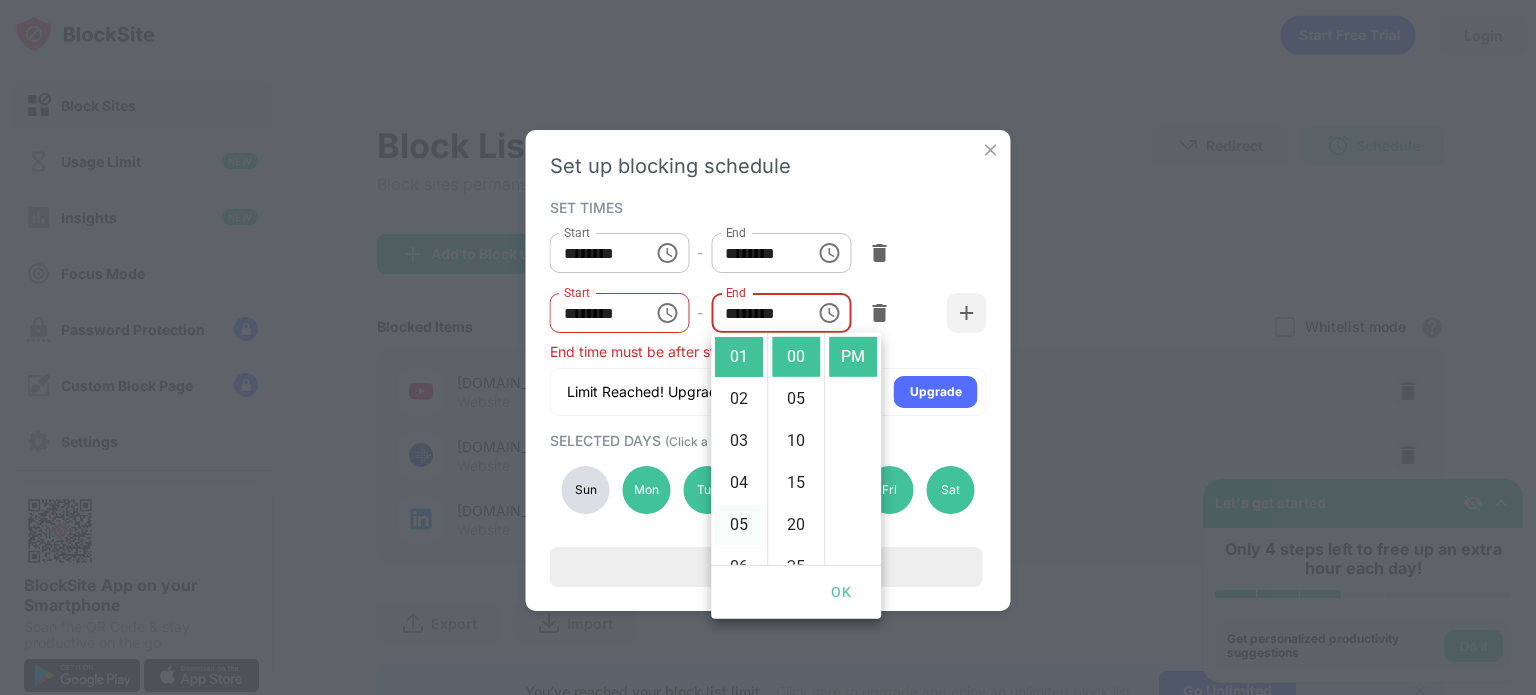 click on "05" at bounding box center (739, 525) 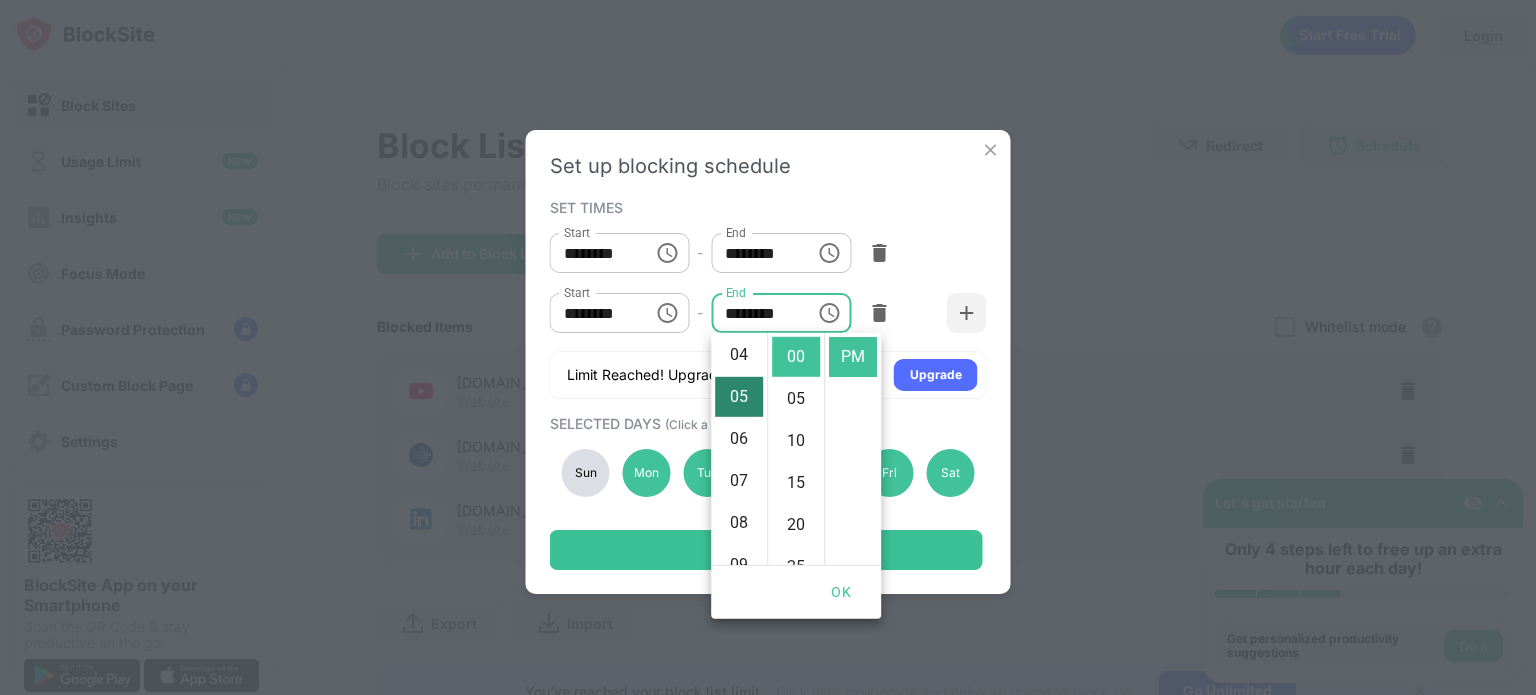 scroll, scrollTop: 210, scrollLeft: 0, axis: vertical 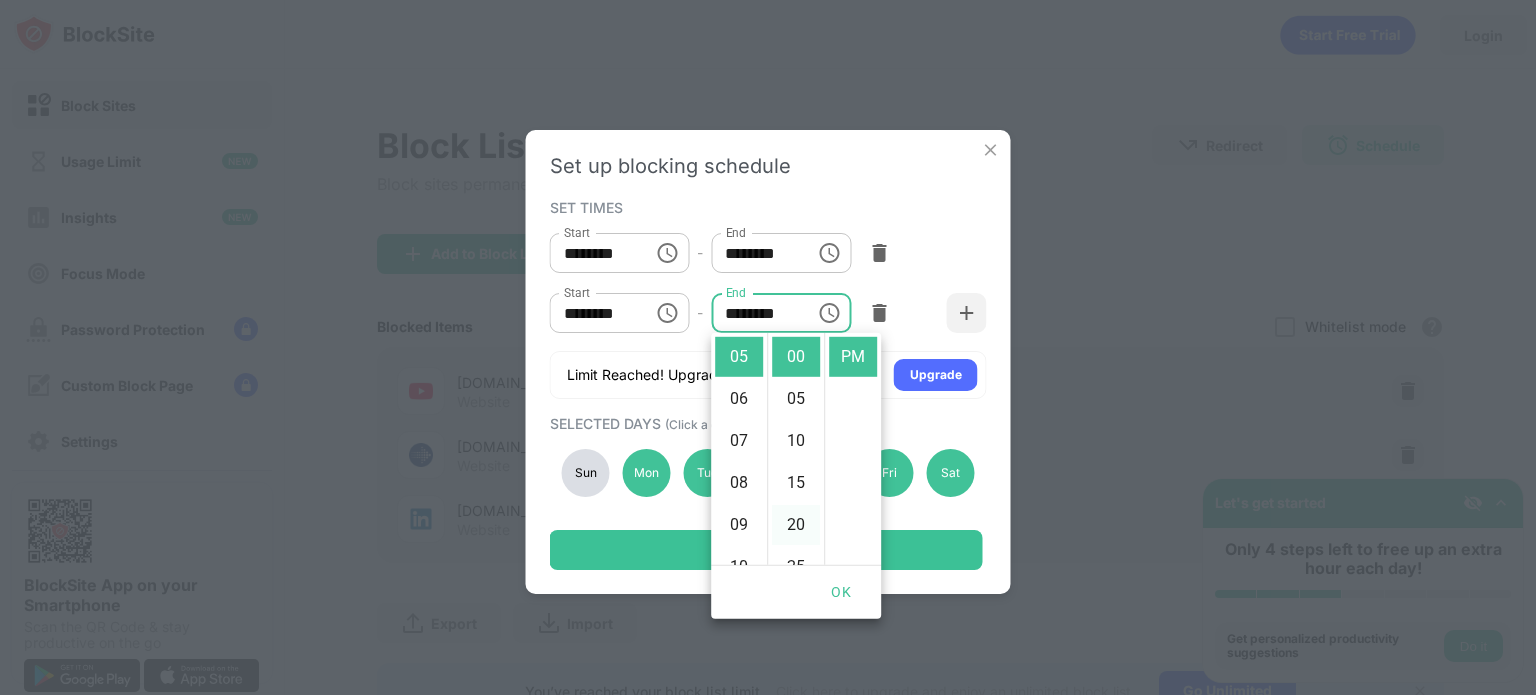 click on "20" at bounding box center [796, 525] 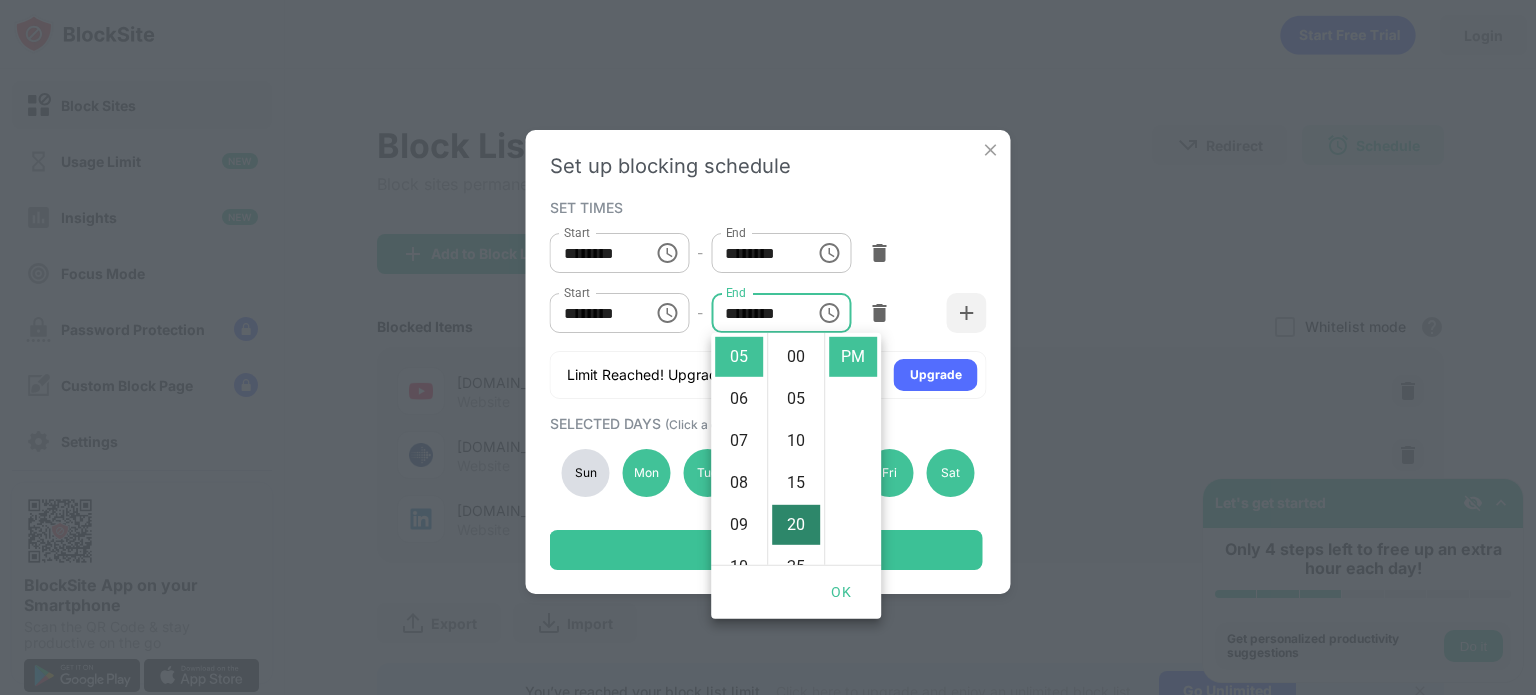 scroll, scrollTop: 168, scrollLeft: 0, axis: vertical 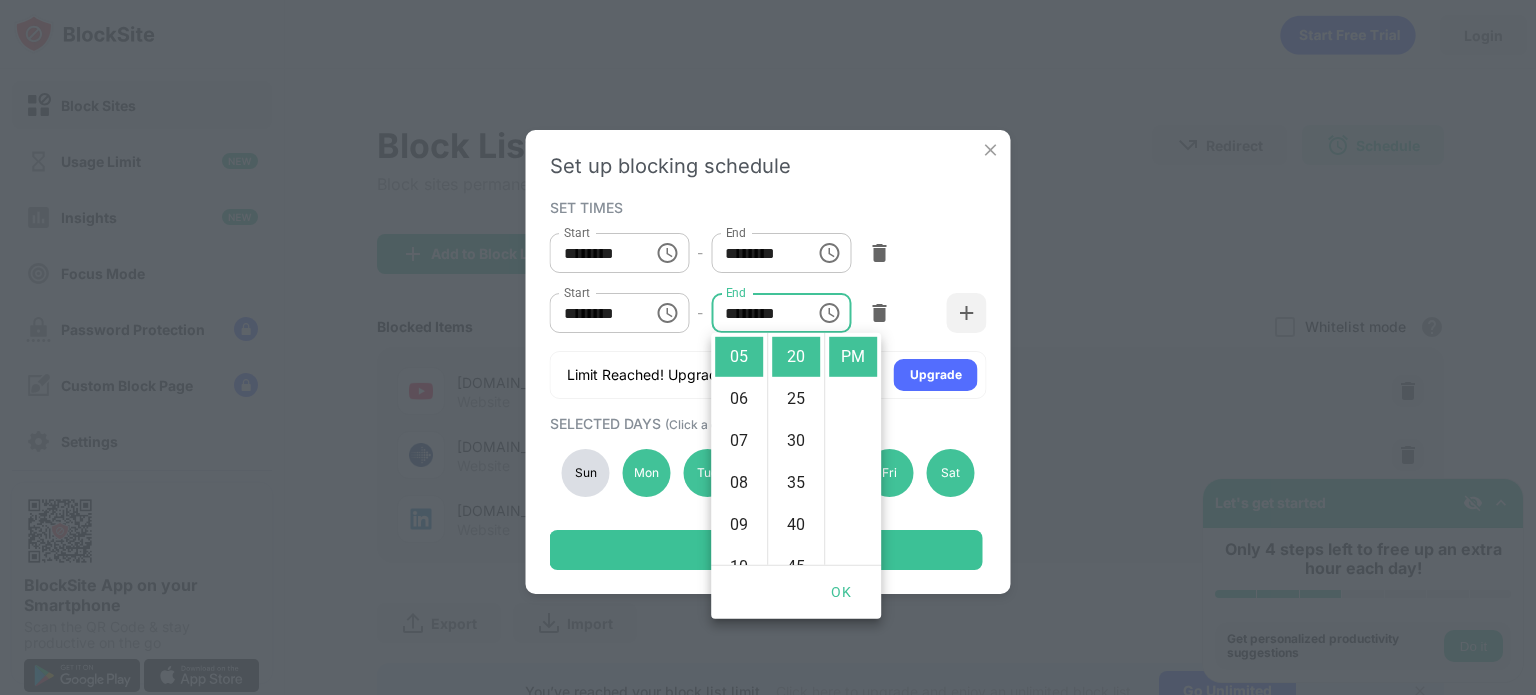 click on "Start ******** Start - End ******** End" at bounding box center [768, 253] 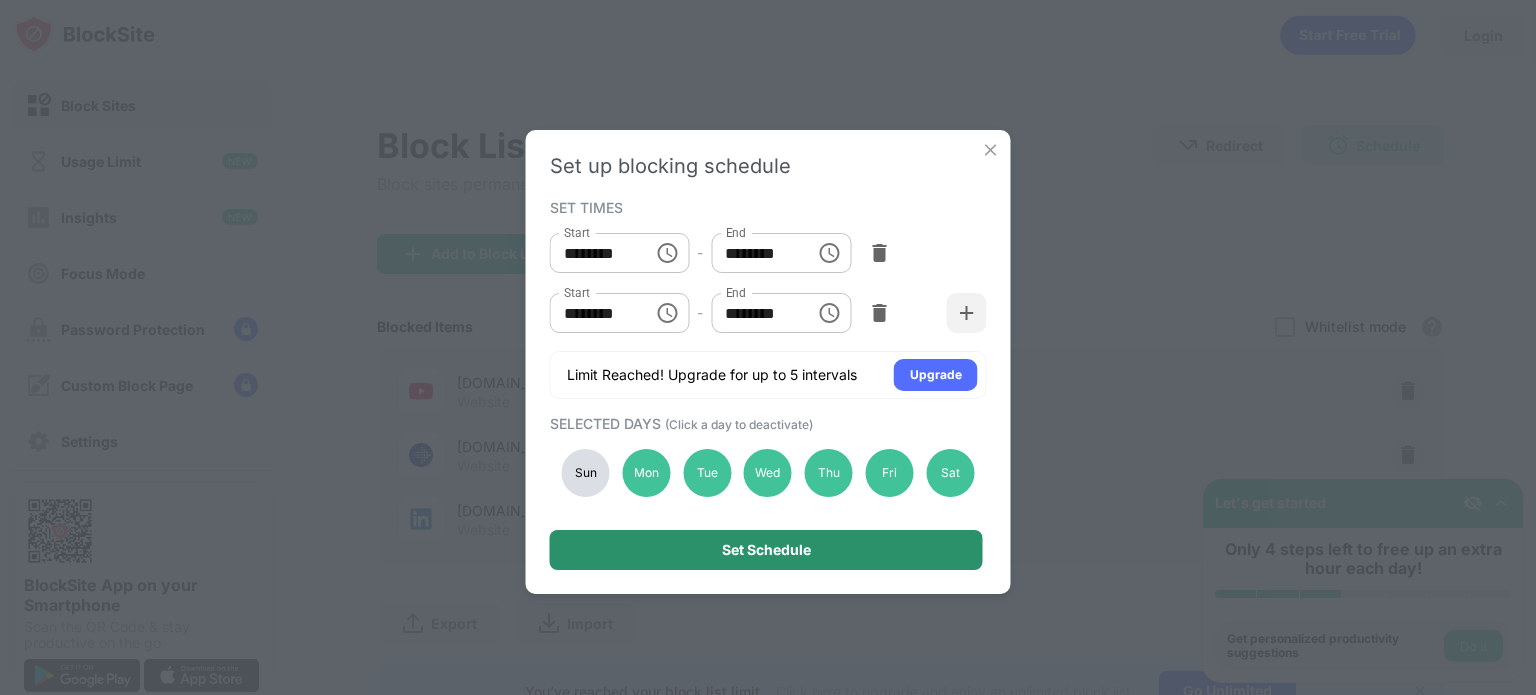 click on "Set Schedule" at bounding box center [766, 550] 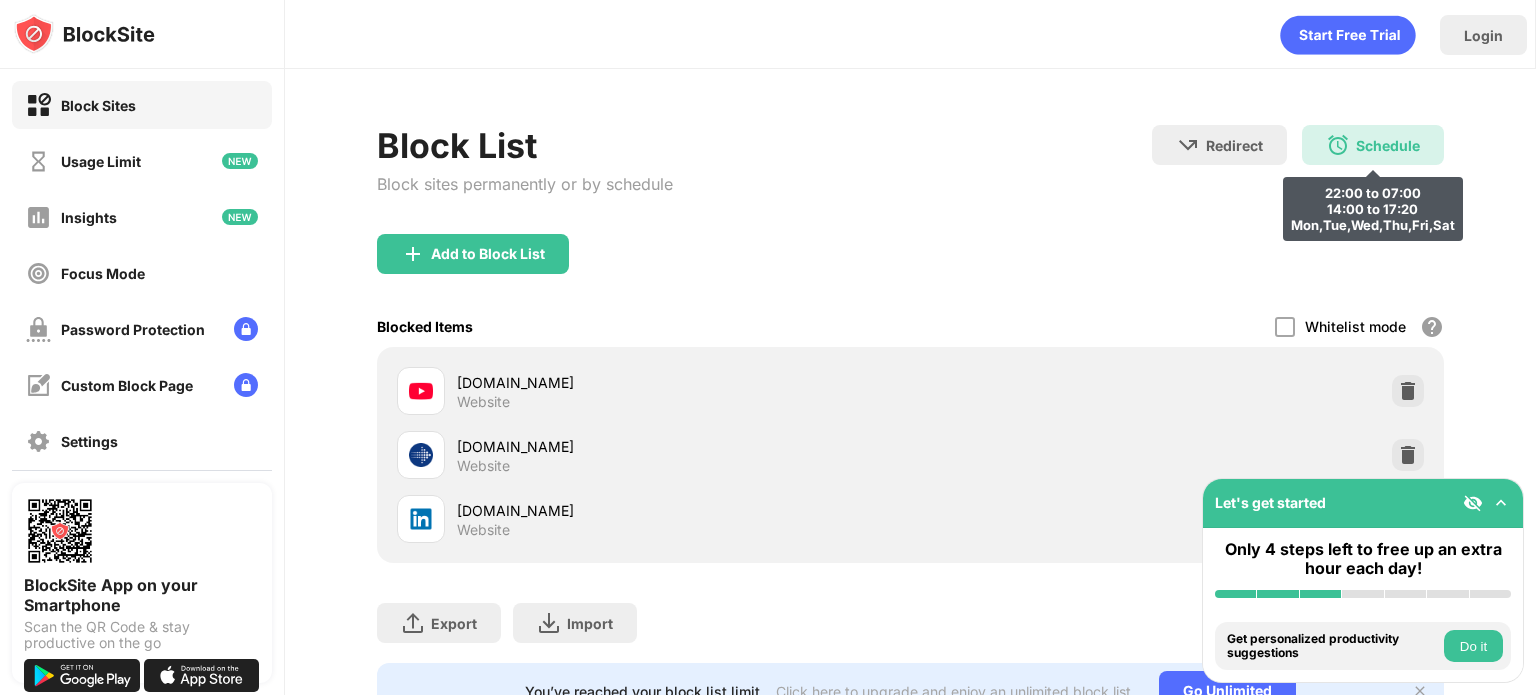 click at bounding box center [1338, 145] 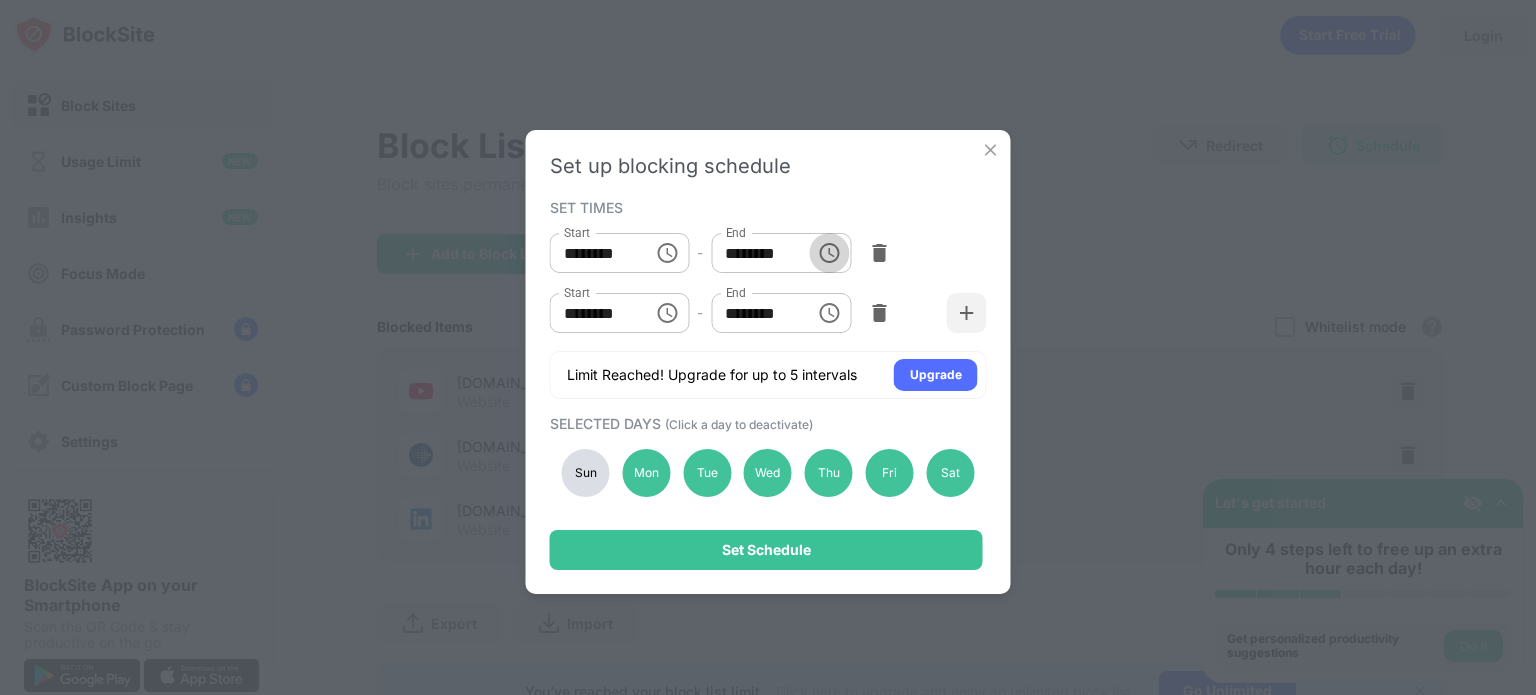 click 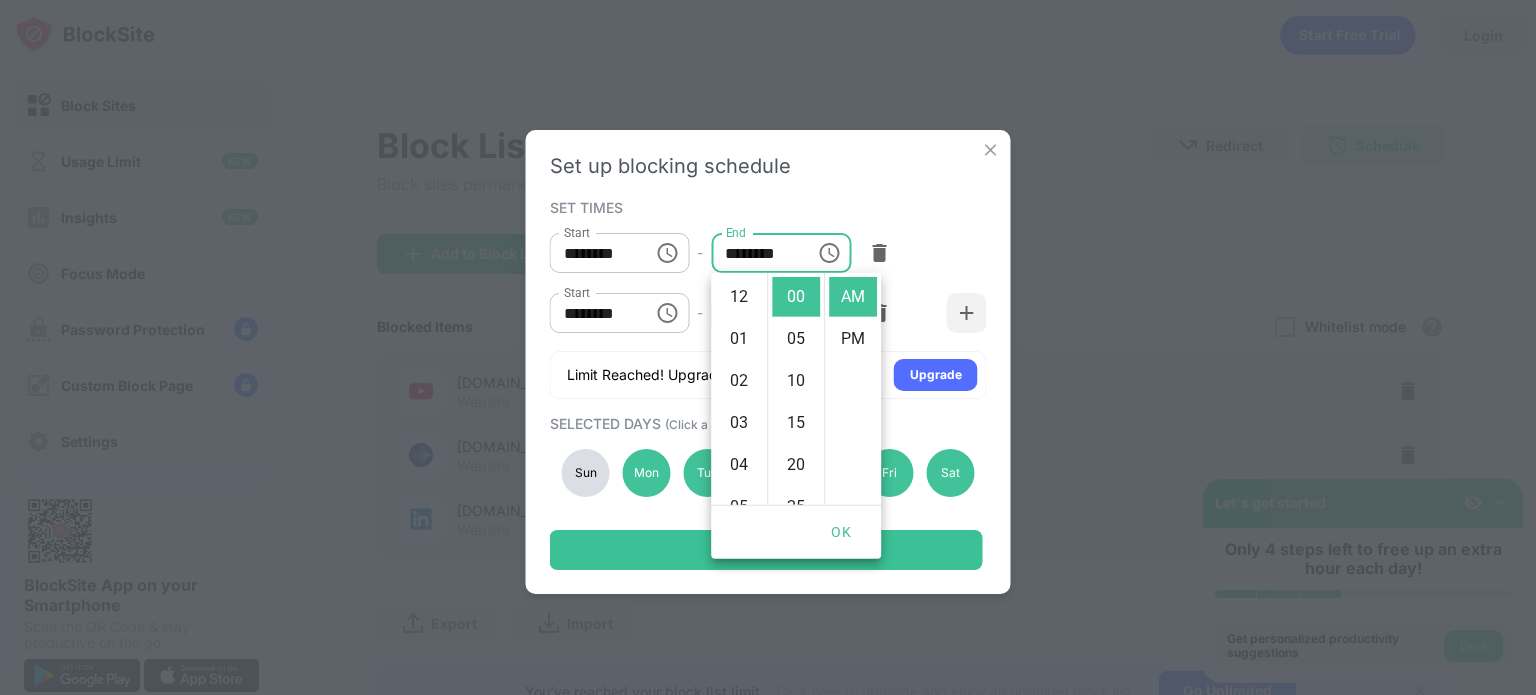 scroll, scrollTop: 294, scrollLeft: 0, axis: vertical 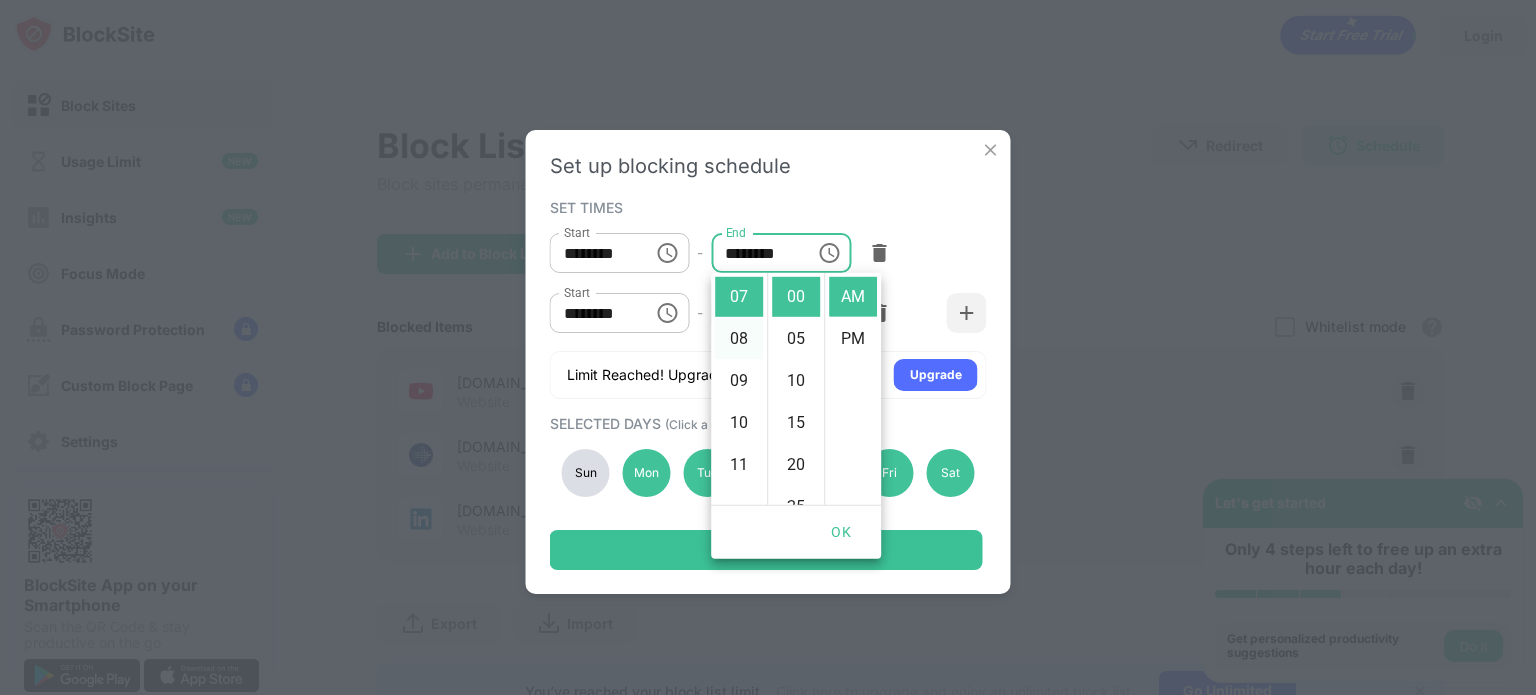 click on "08" at bounding box center [739, 339] 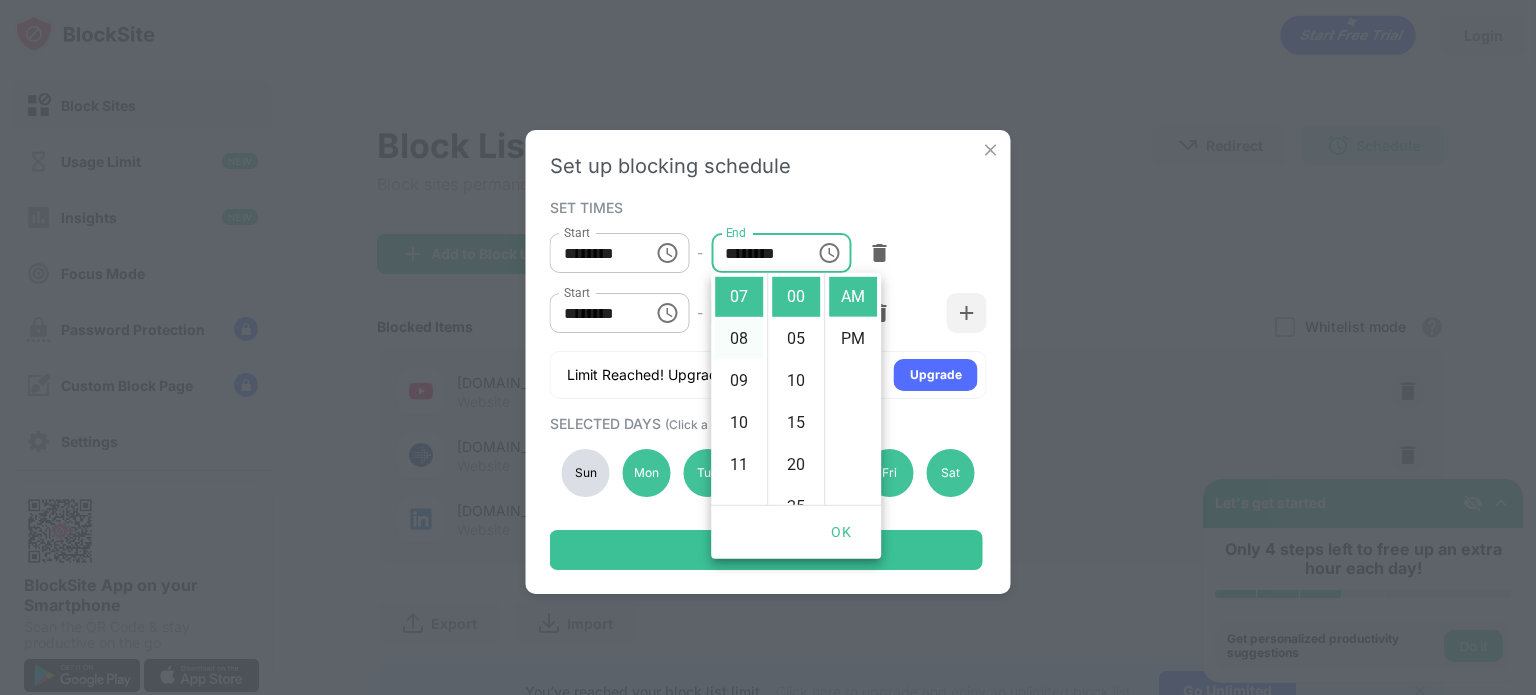 type on "********" 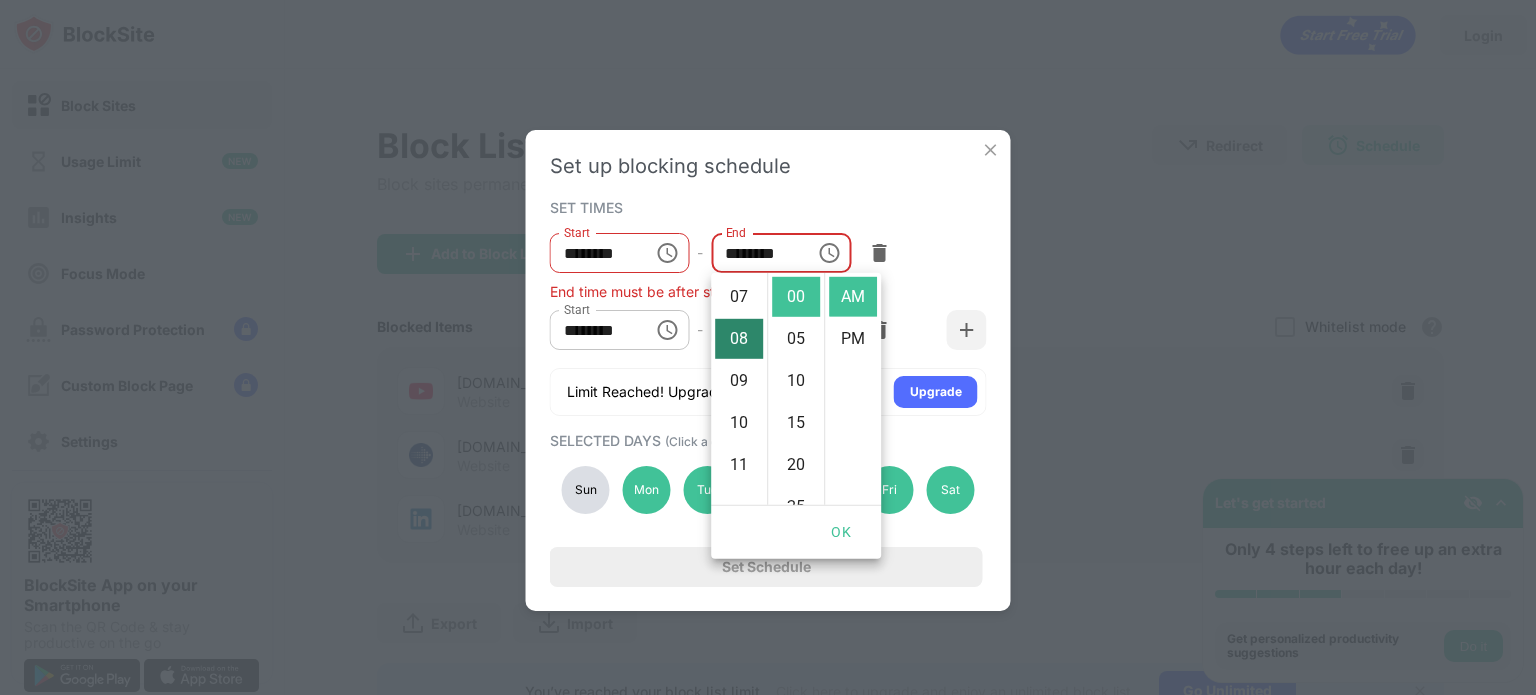 scroll, scrollTop: 336, scrollLeft: 0, axis: vertical 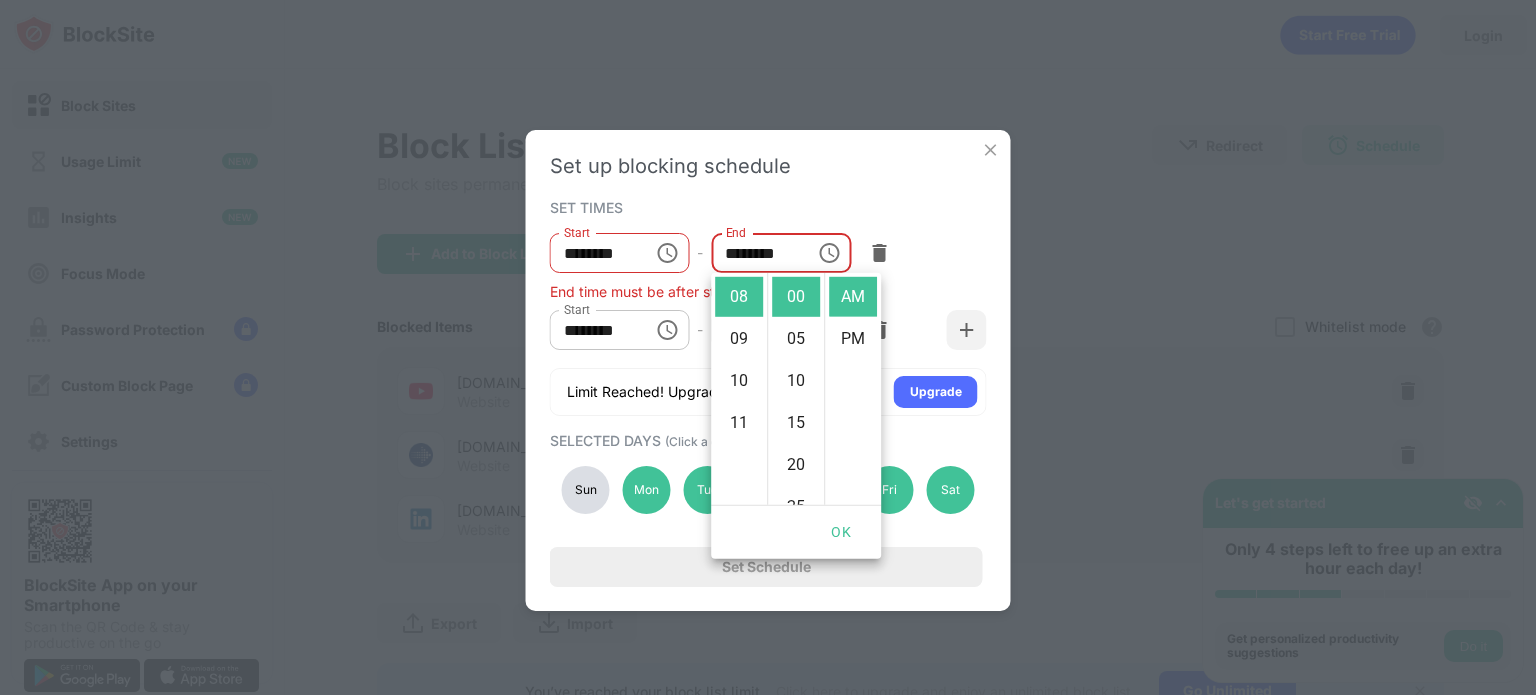 click on "SET TIMES Start ******** Start - End ******** End End time must be after start time Start ******** Start - End ******** End Limit Reached! Upgrade for up to 5 intervals Upgrade" at bounding box center (768, 305) 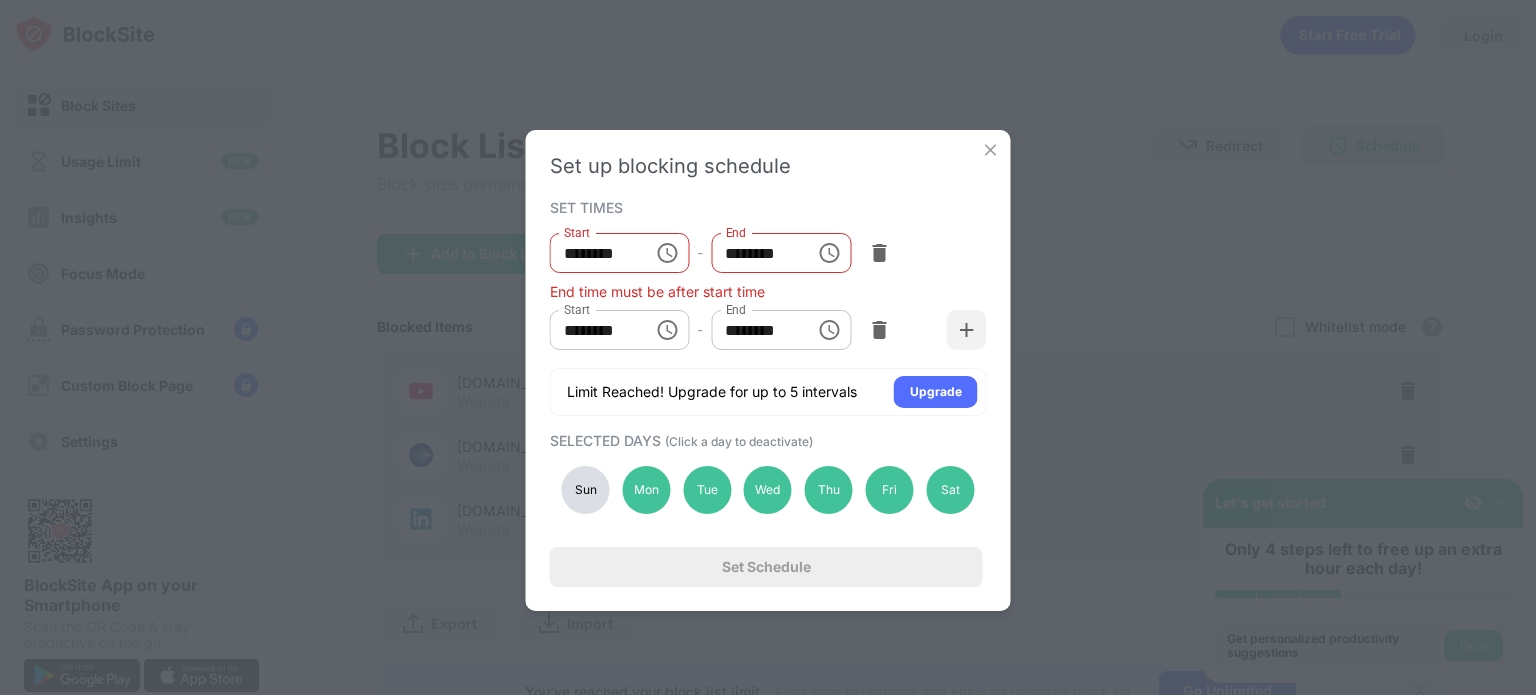 click at bounding box center [991, 150] 